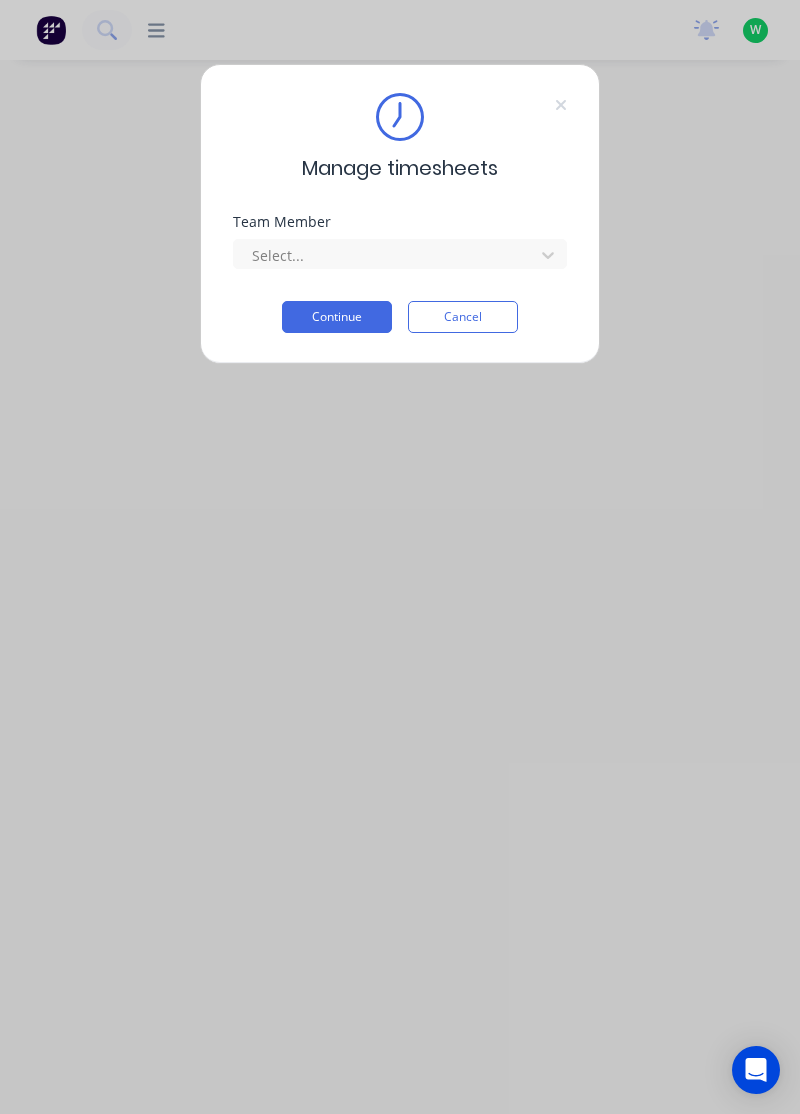 scroll, scrollTop: 0, scrollLeft: 0, axis: both 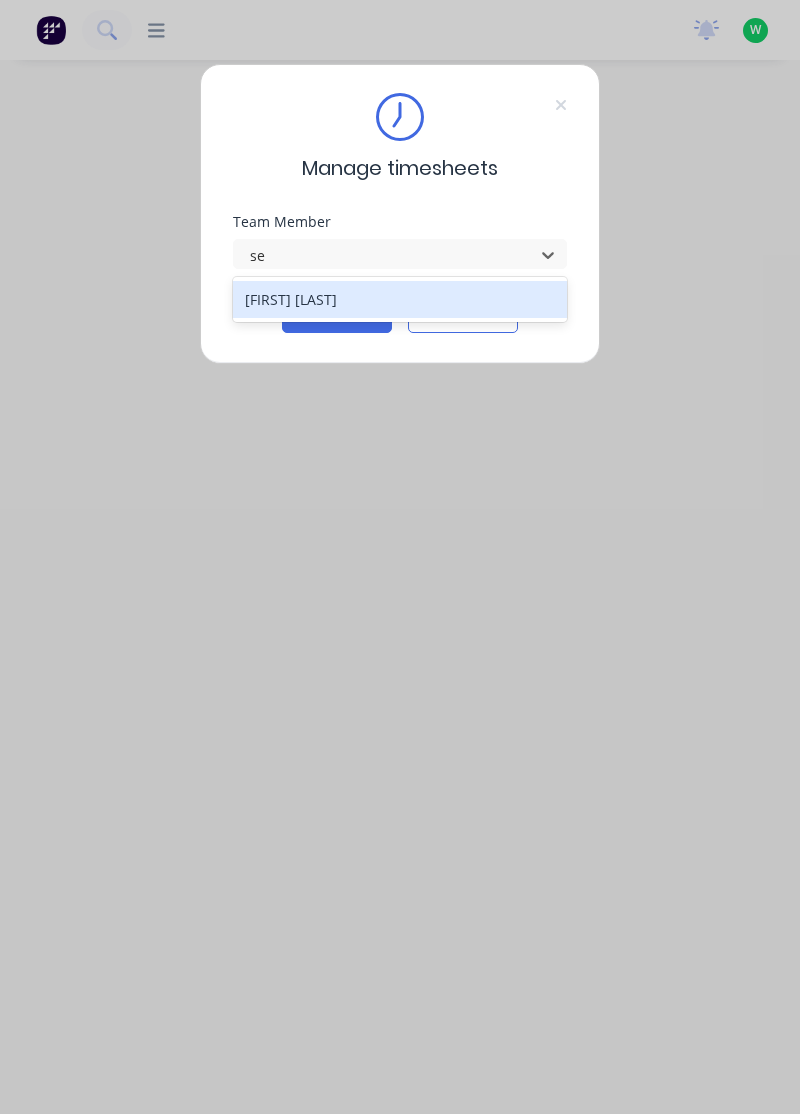 click on "[FIRST] [LAST]" at bounding box center (400, 299) 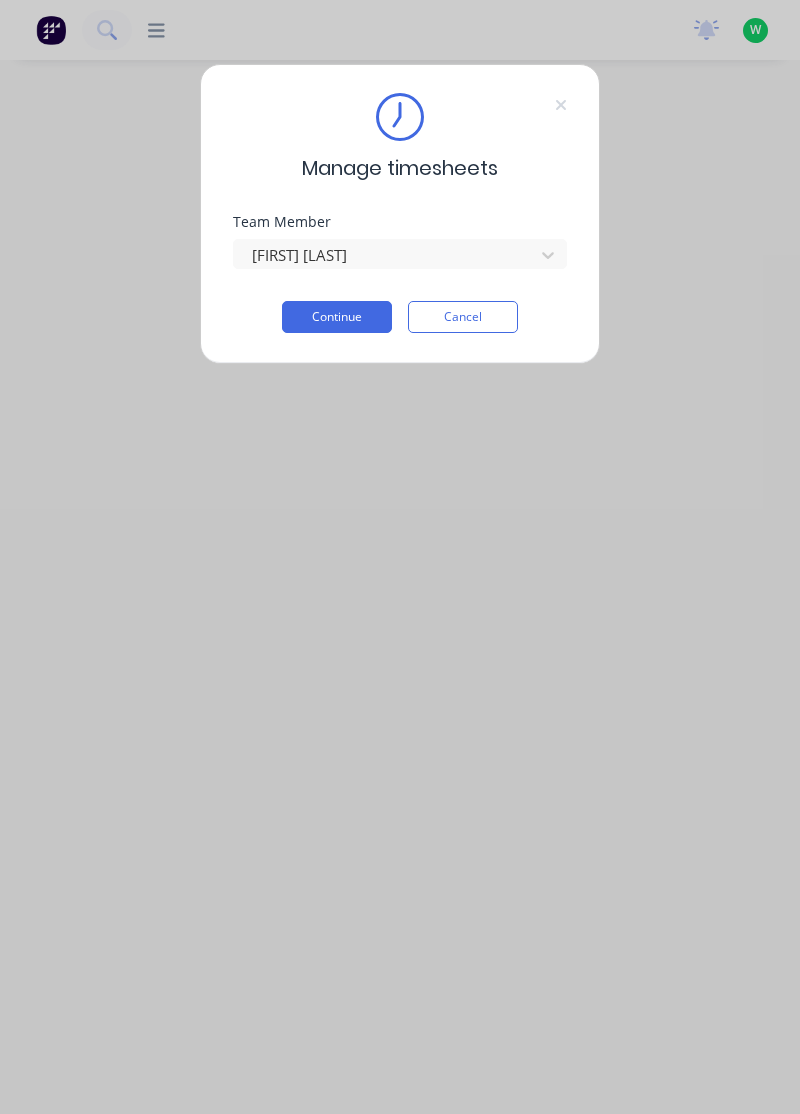 click on "Continue" at bounding box center [337, 317] 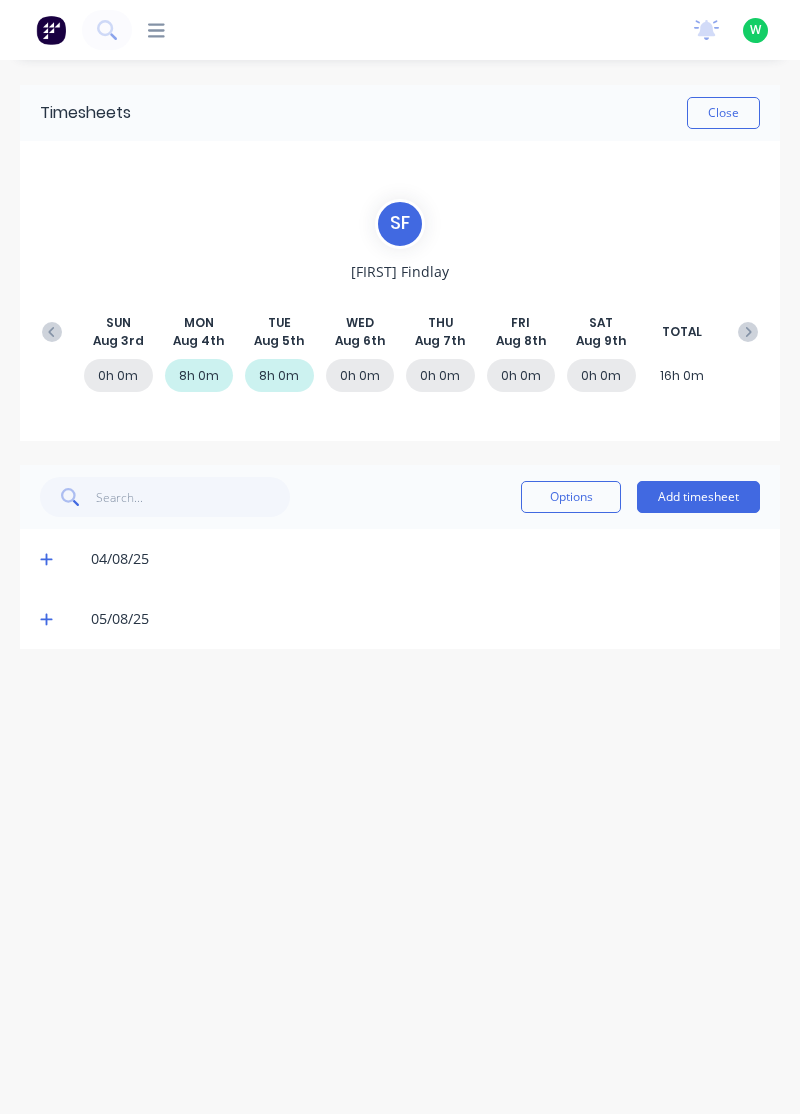 click on "Add timesheet" at bounding box center (698, 497) 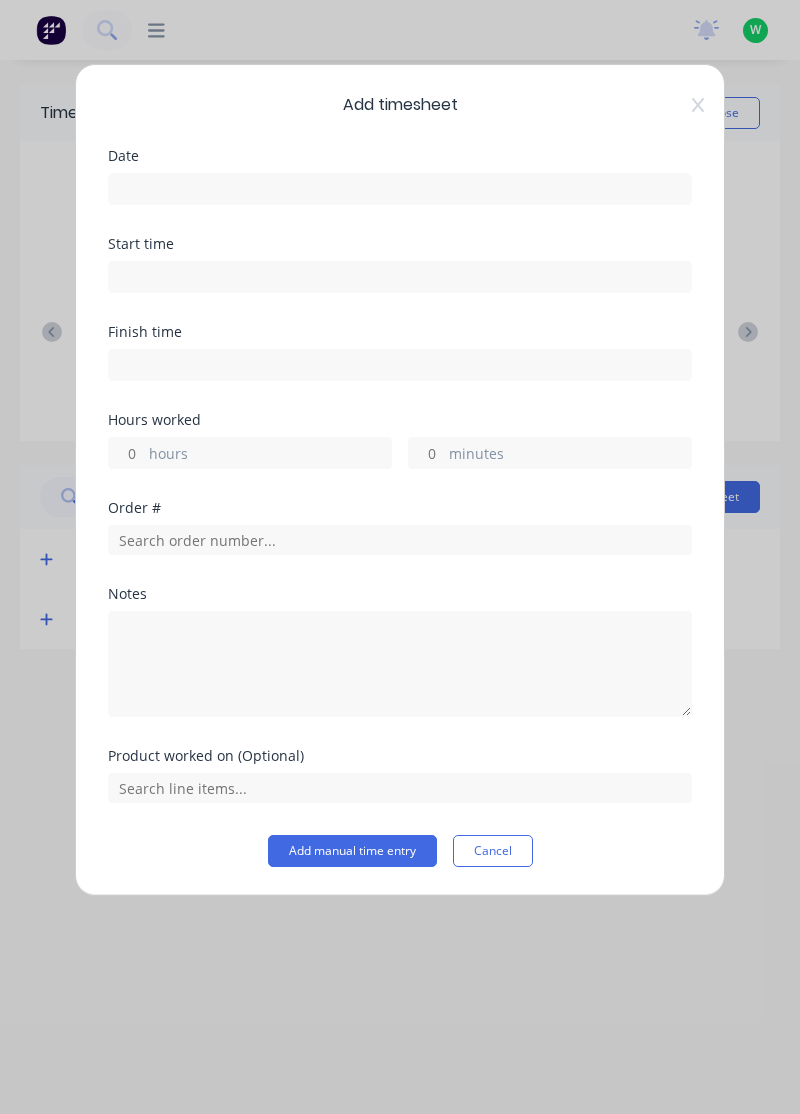 click at bounding box center (400, 189) 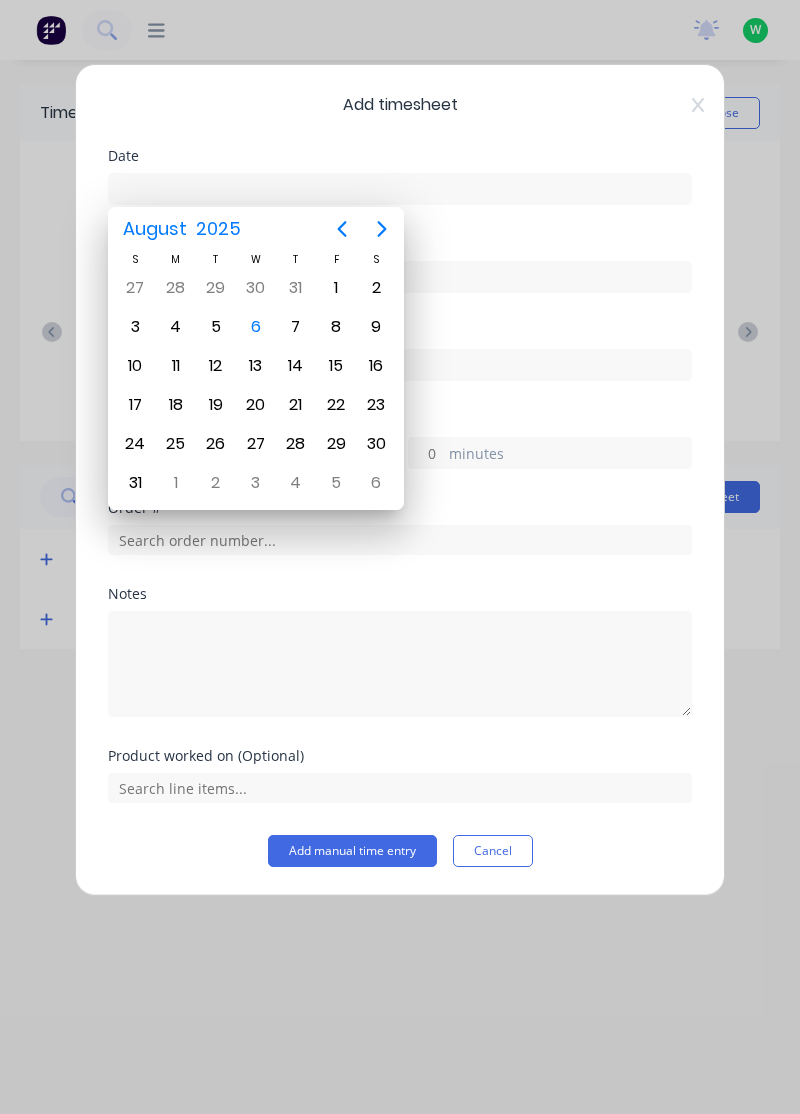 click on "6" at bounding box center [256, 327] 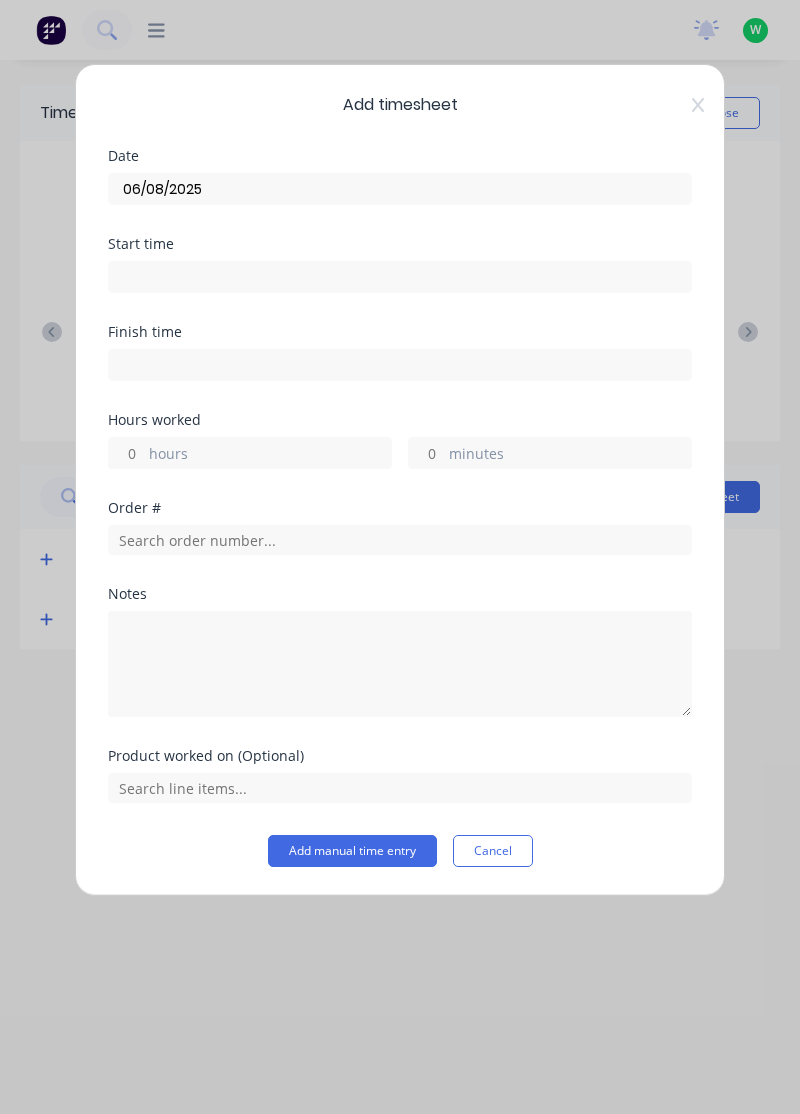 click on "hours" at bounding box center (126, 453) 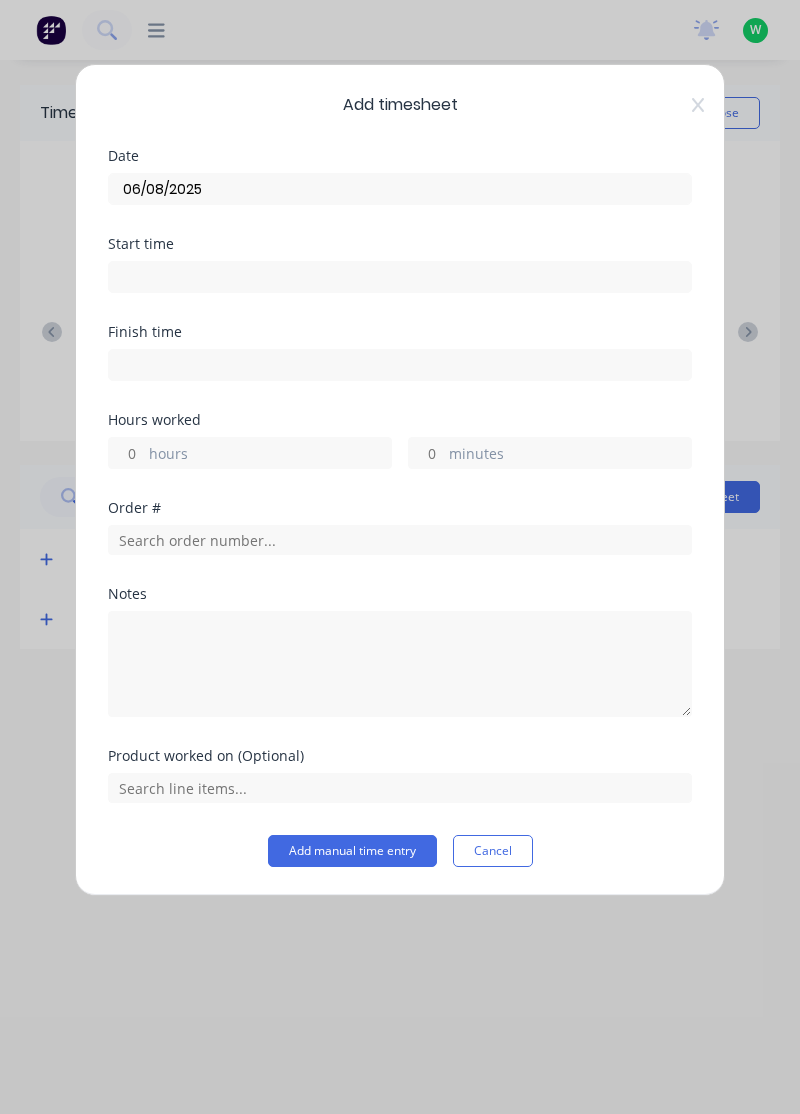 type on "8" 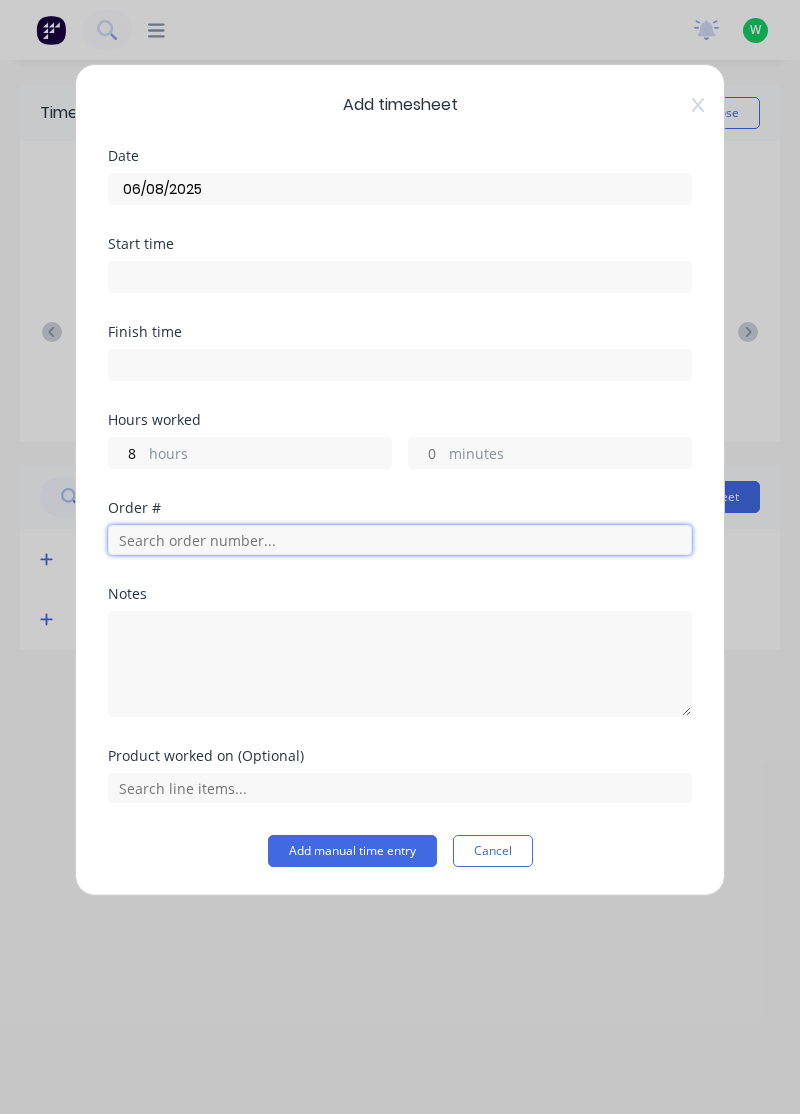 click at bounding box center (400, 540) 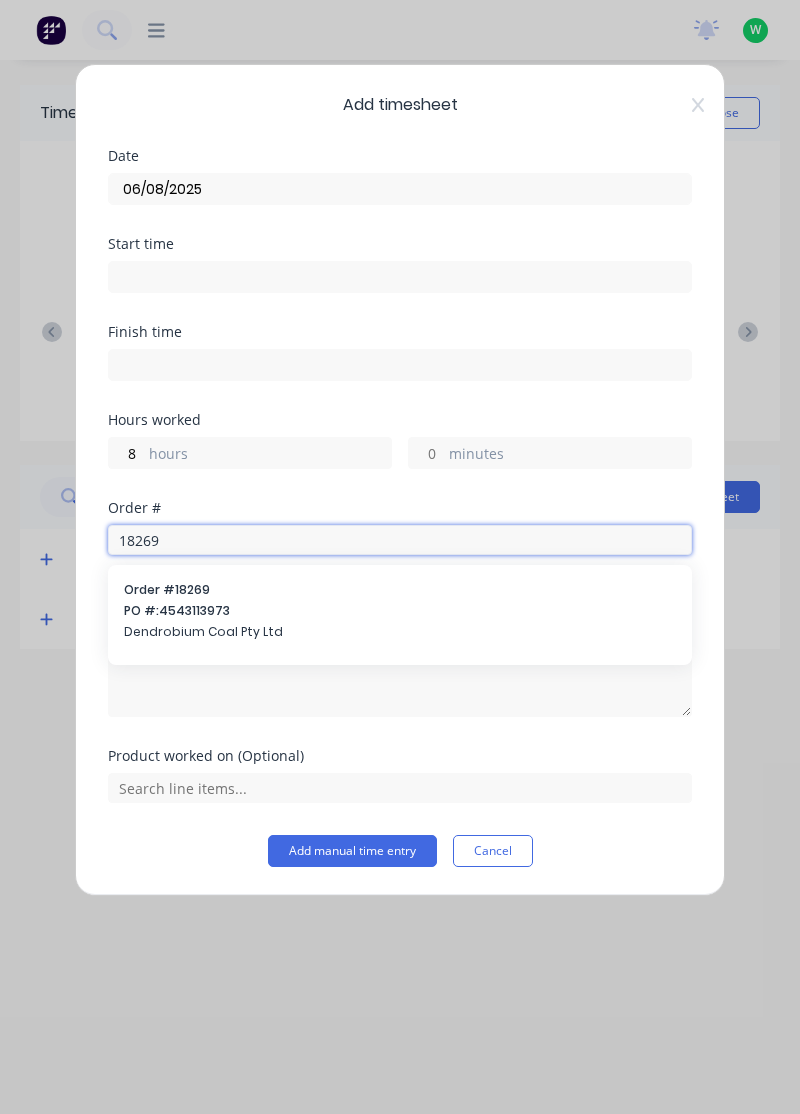 type on "18269" 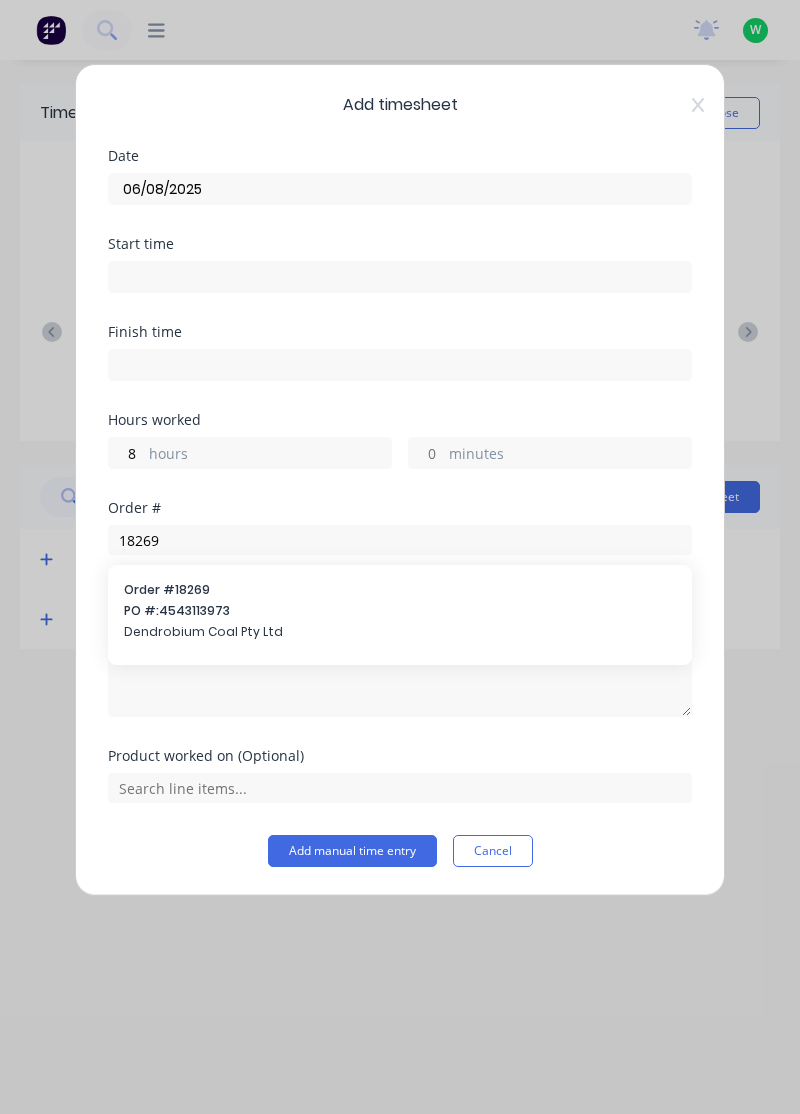 click on "Order # [ORDER_NUMBER] PO #:  [NUMBER] Dendrobium Coal Pty Ltd" at bounding box center (400, 613) 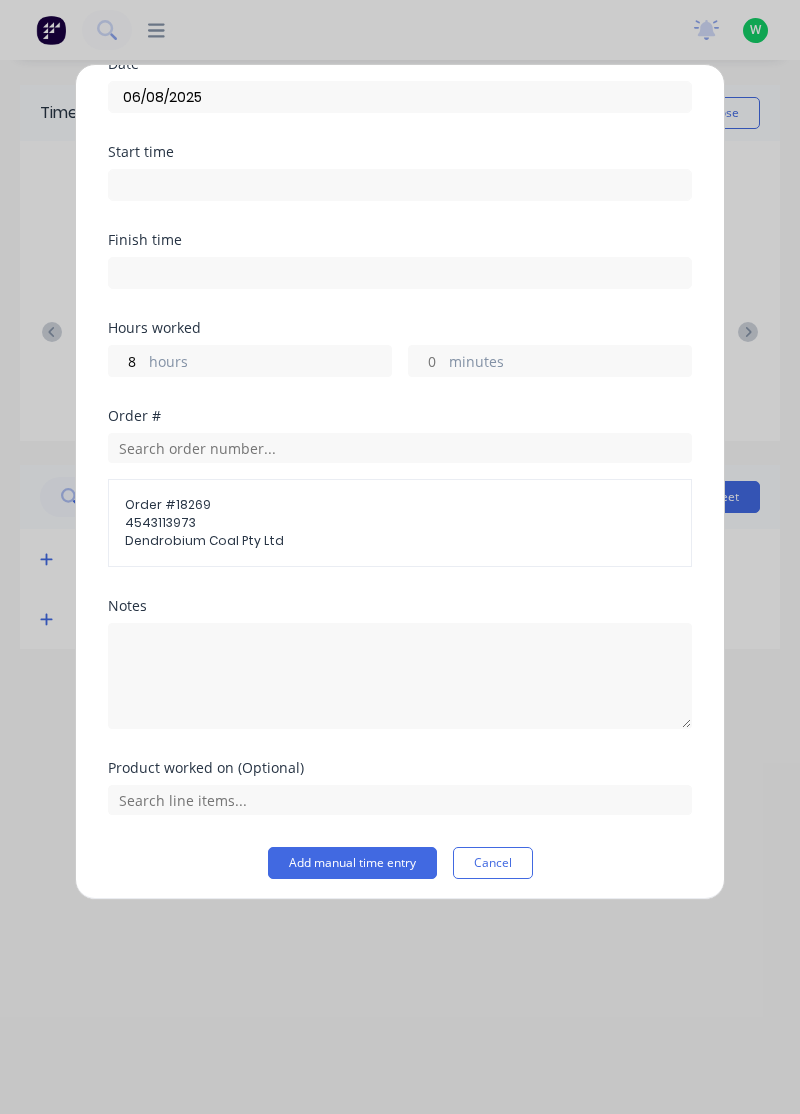 scroll, scrollTop: 96, scrollLeft: 0, axis: vertical 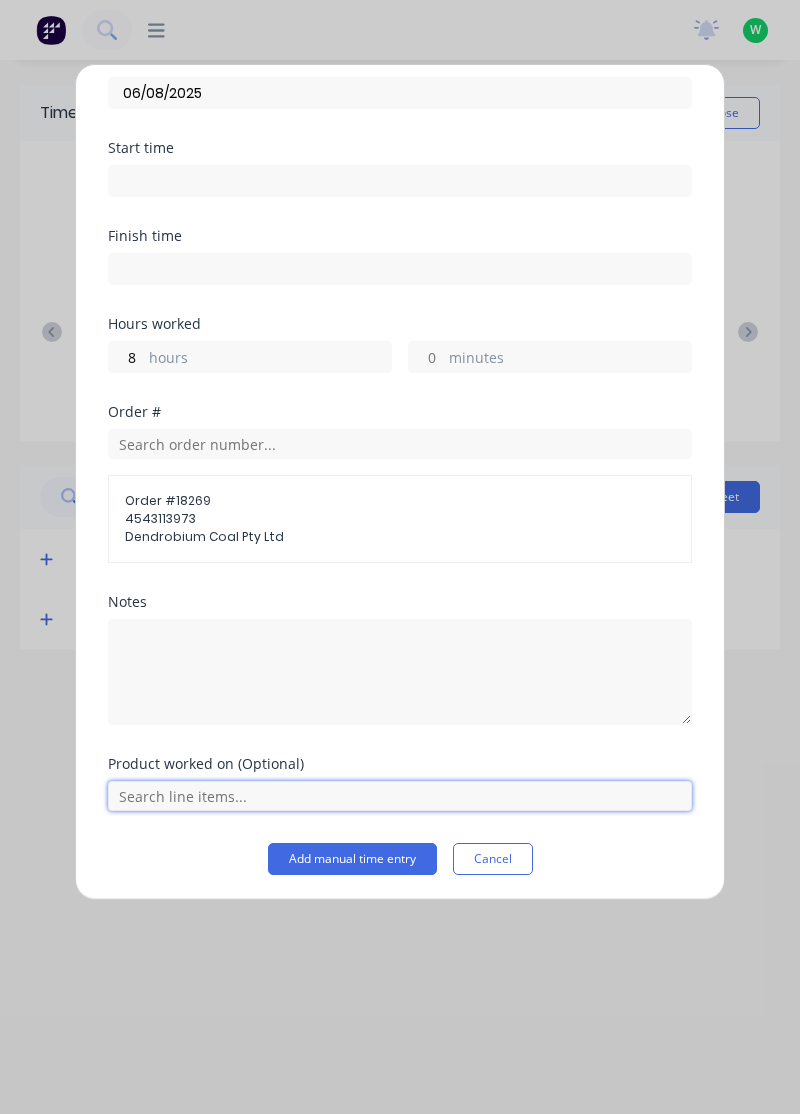 click at bounding box center (400, 796) 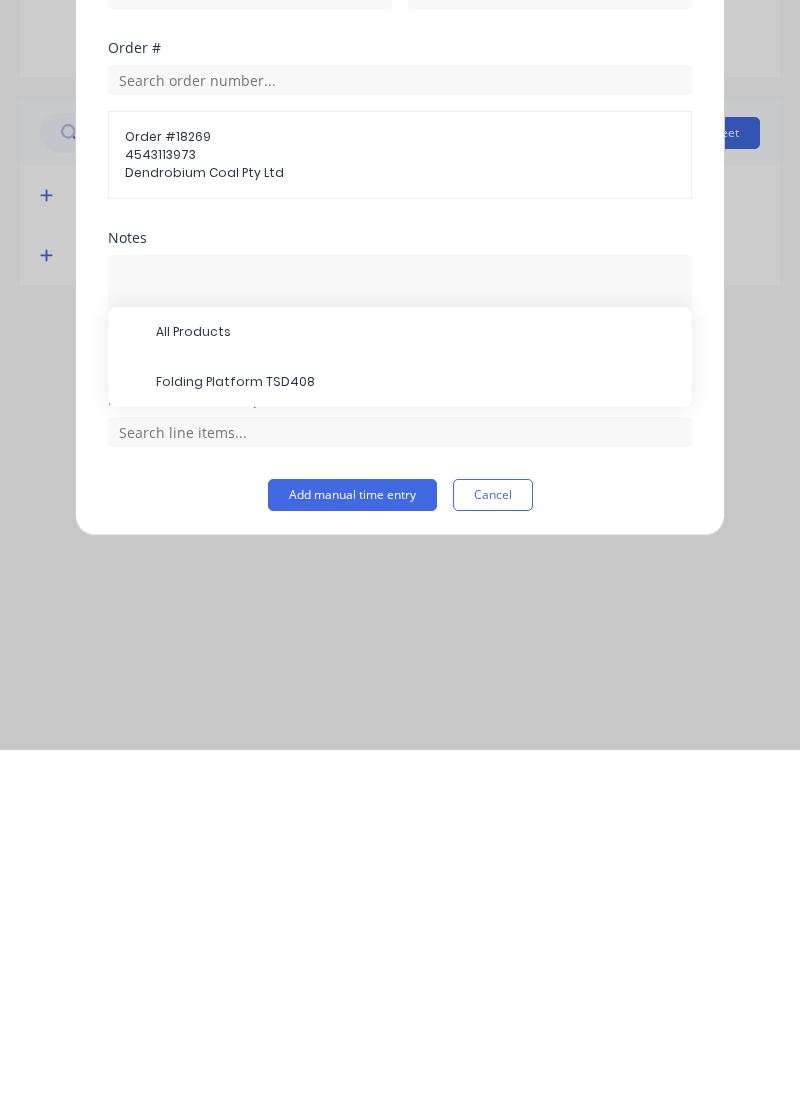 click on "All Products" at bounding box center [416, 696] 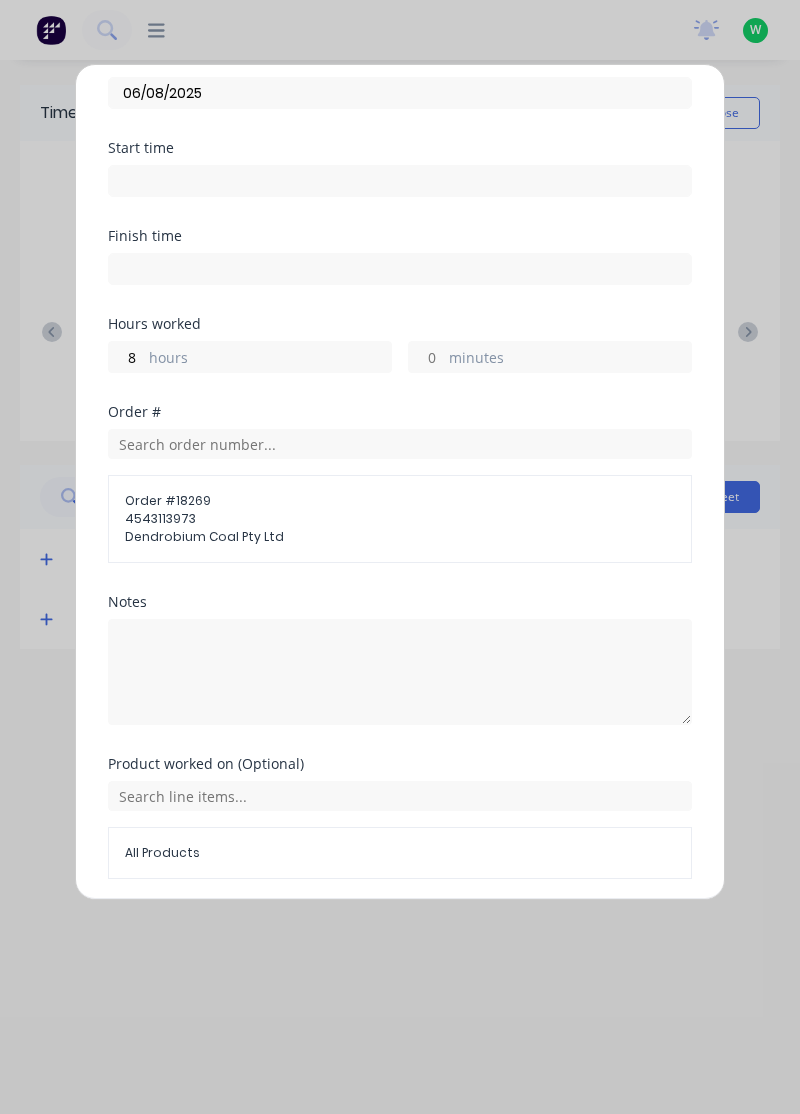 scroll, scrollTop: 163, scrollLeft: 0, axis: vertical 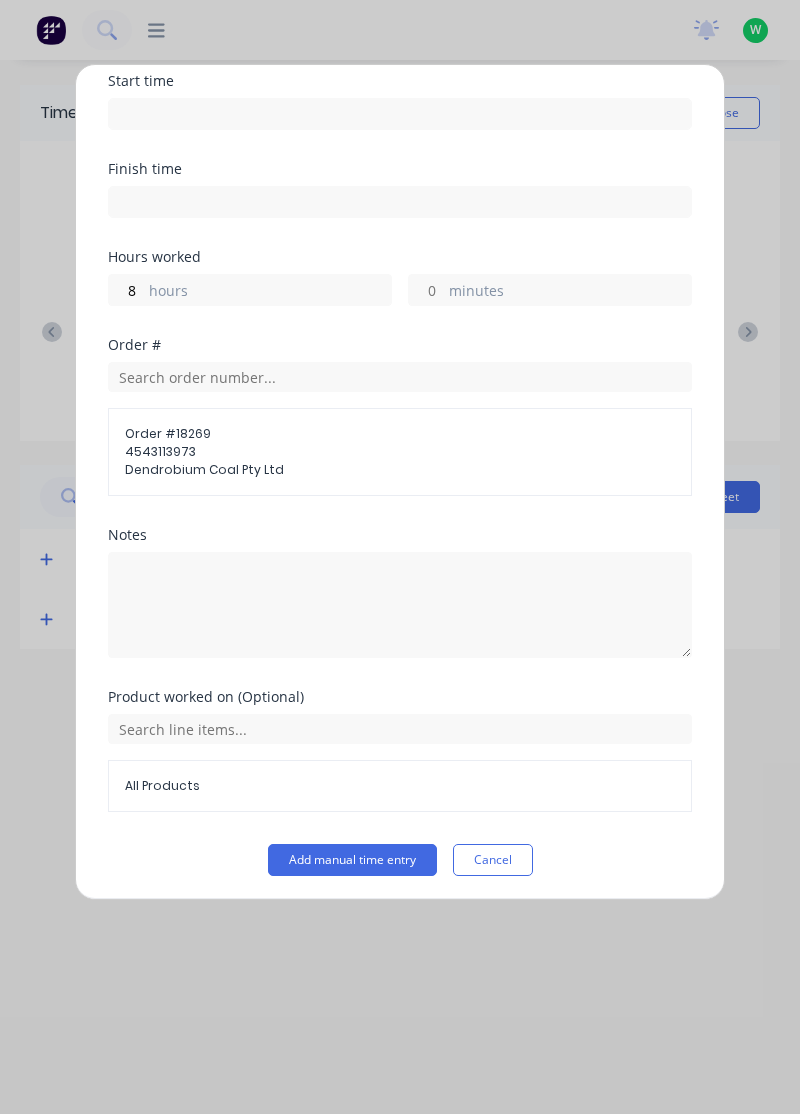 click on "All Products" at bounding box center [400, 786] 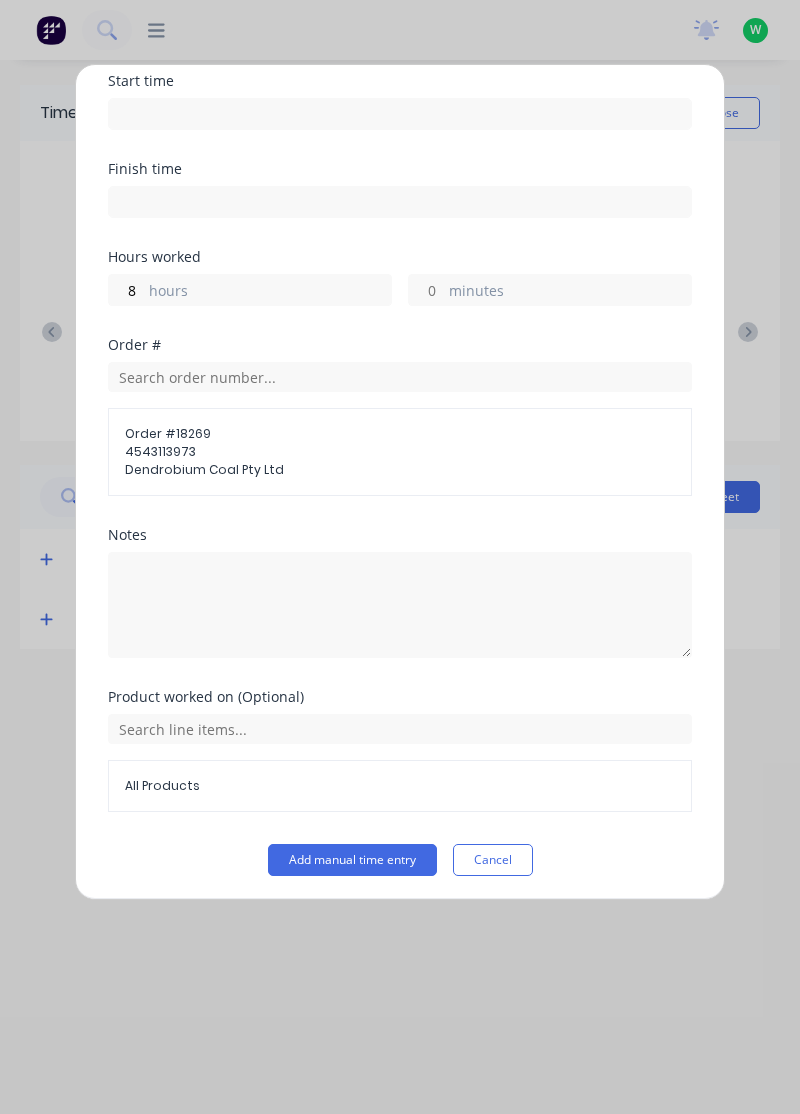 click on "All Products" at bounding box center [400, 786] 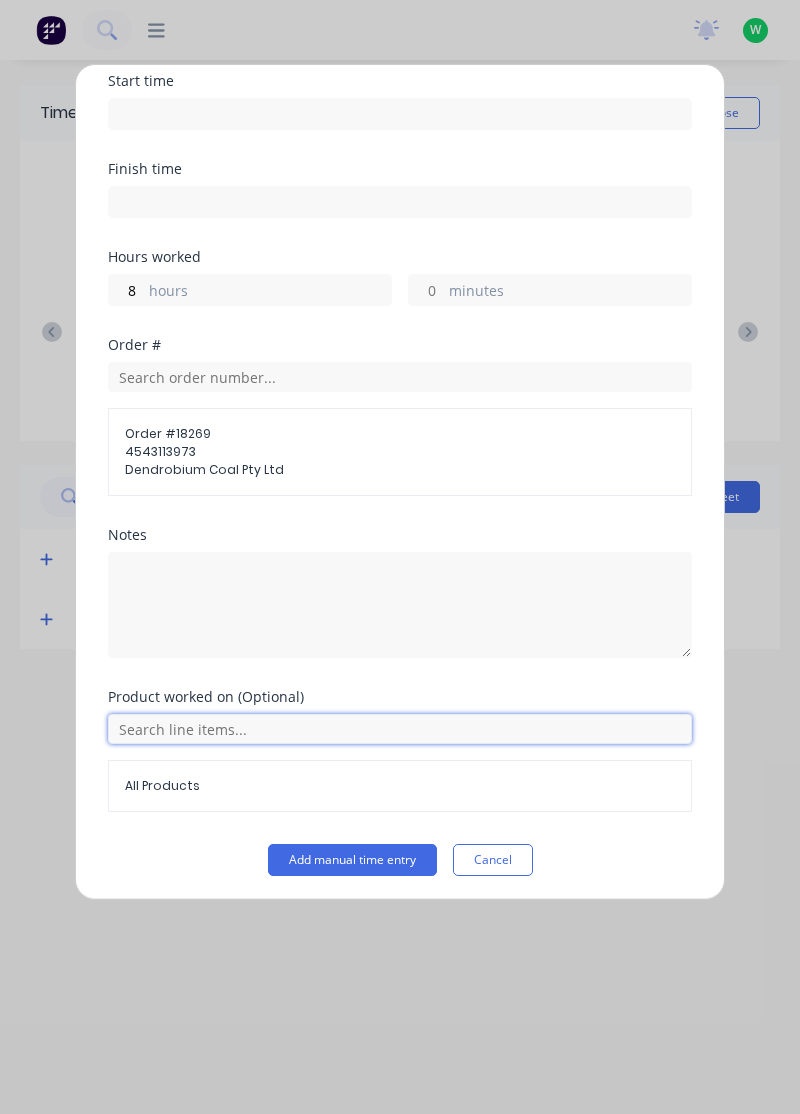 click at bounding box center [400, 729] 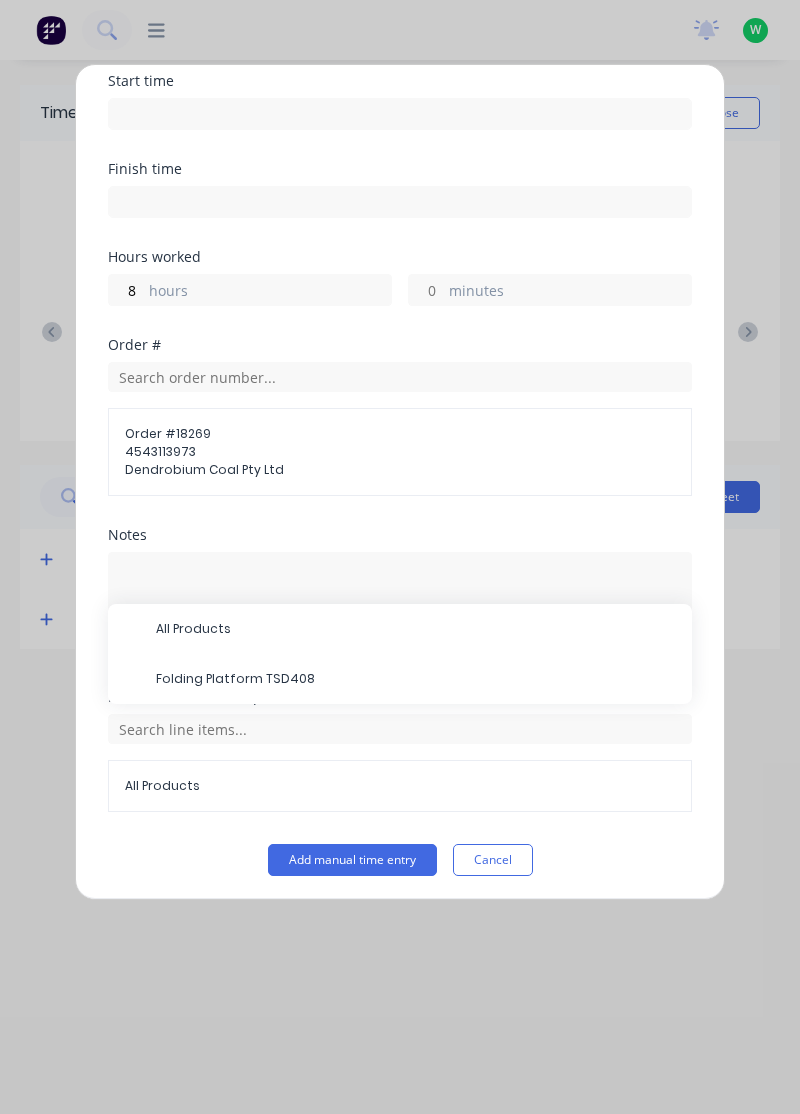 click on "Folding Platform TSD408" at bounding box center [416, 679] 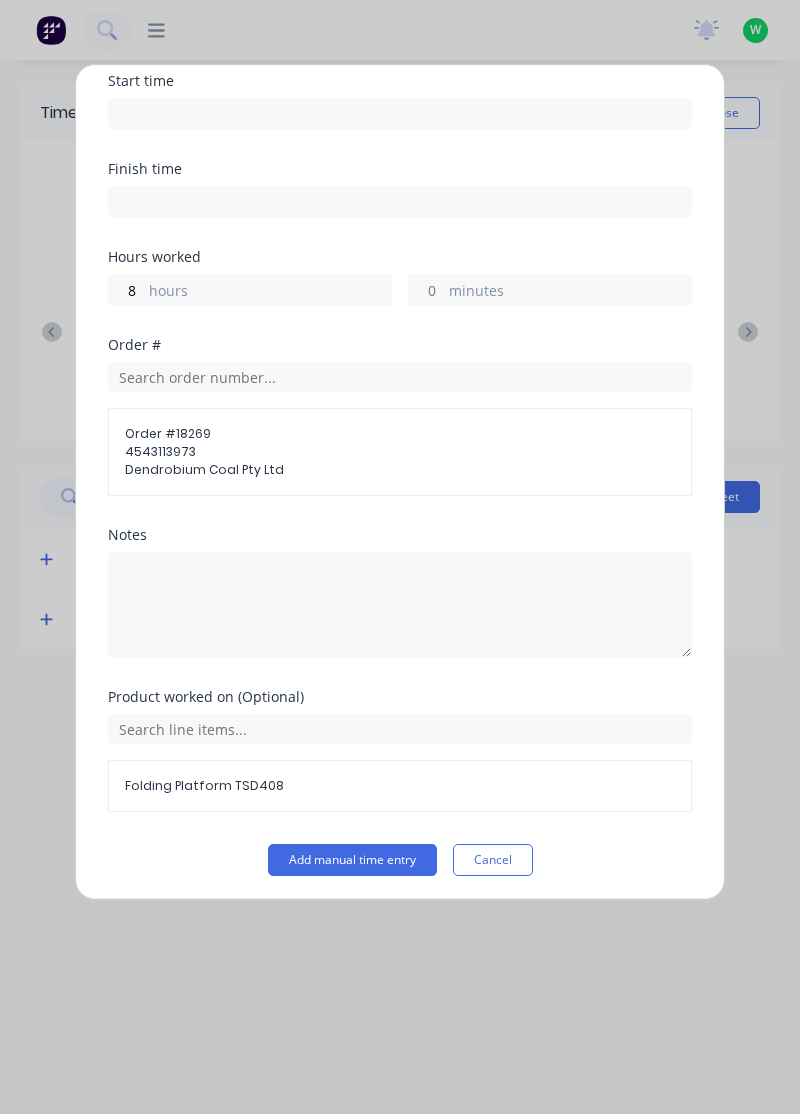 click on "Add manual time entry" at bounding box center [352, 860] 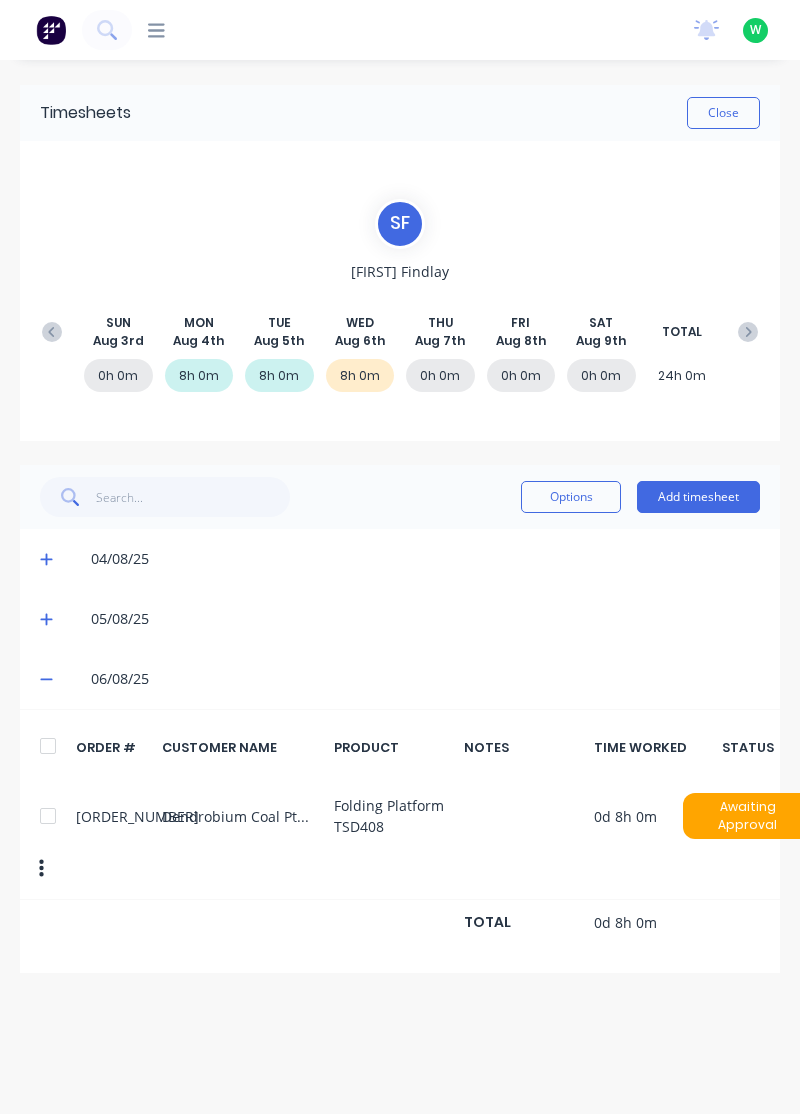 click on "Close" at bounding box center (723, 113) 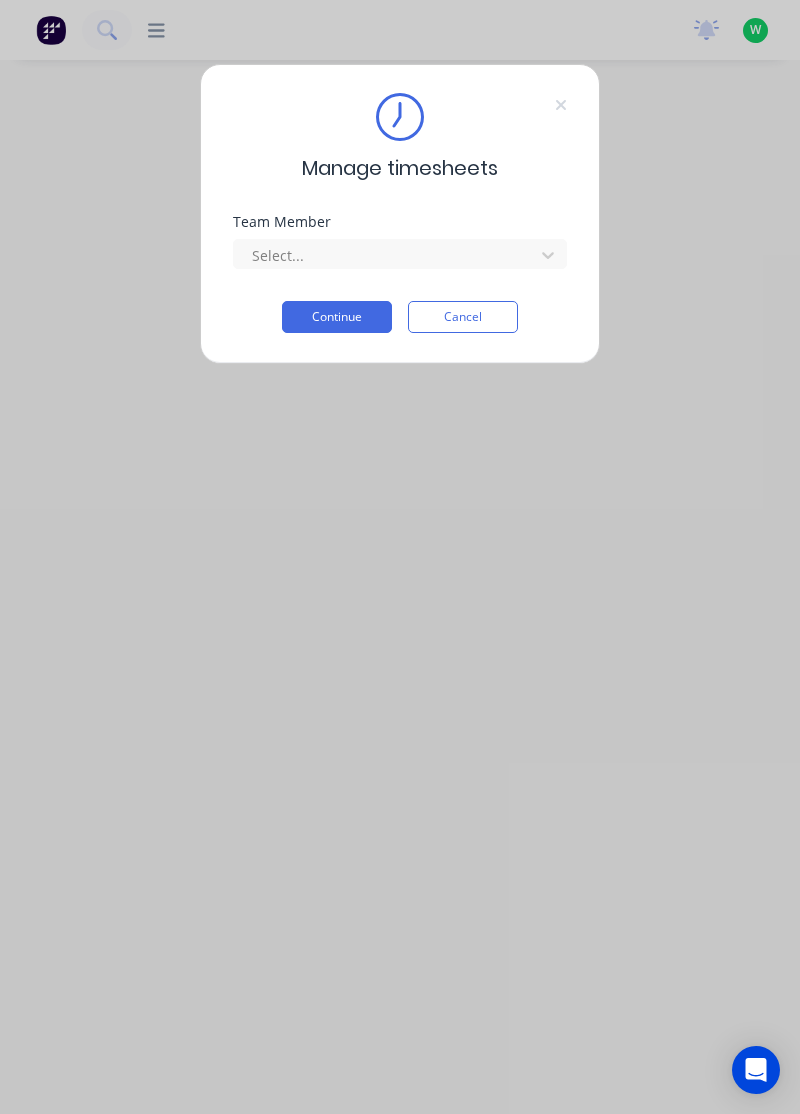 scroll, scrollTop: 0, scrollLeft: 0, axis: both 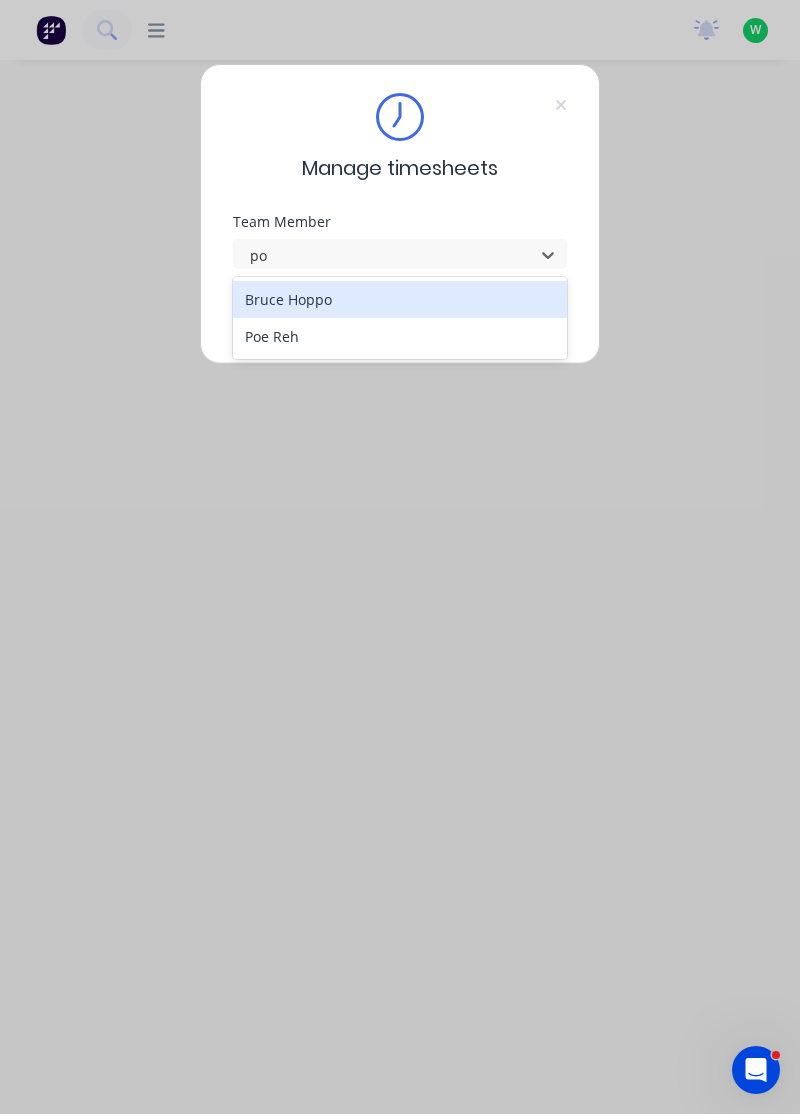 click on "Bruce Hoppo Poe Reh" at bounding box center [400, 318] 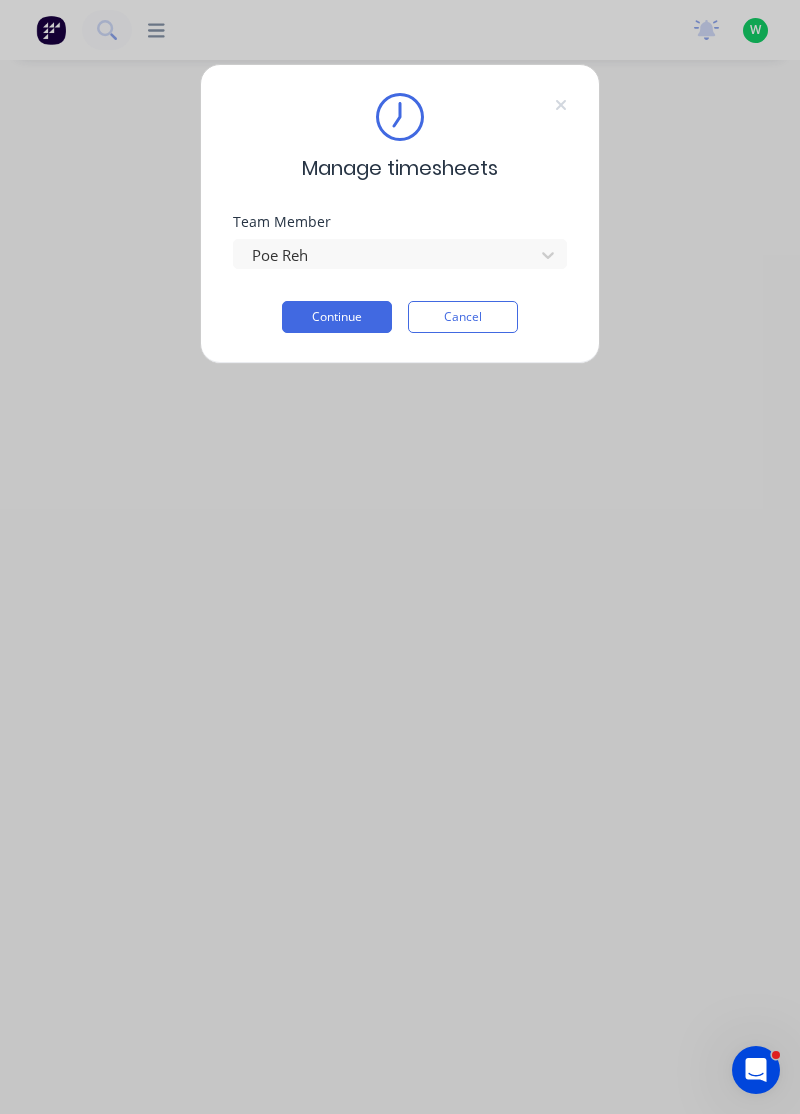 click on "Continue" at bounding box center (337, 317) 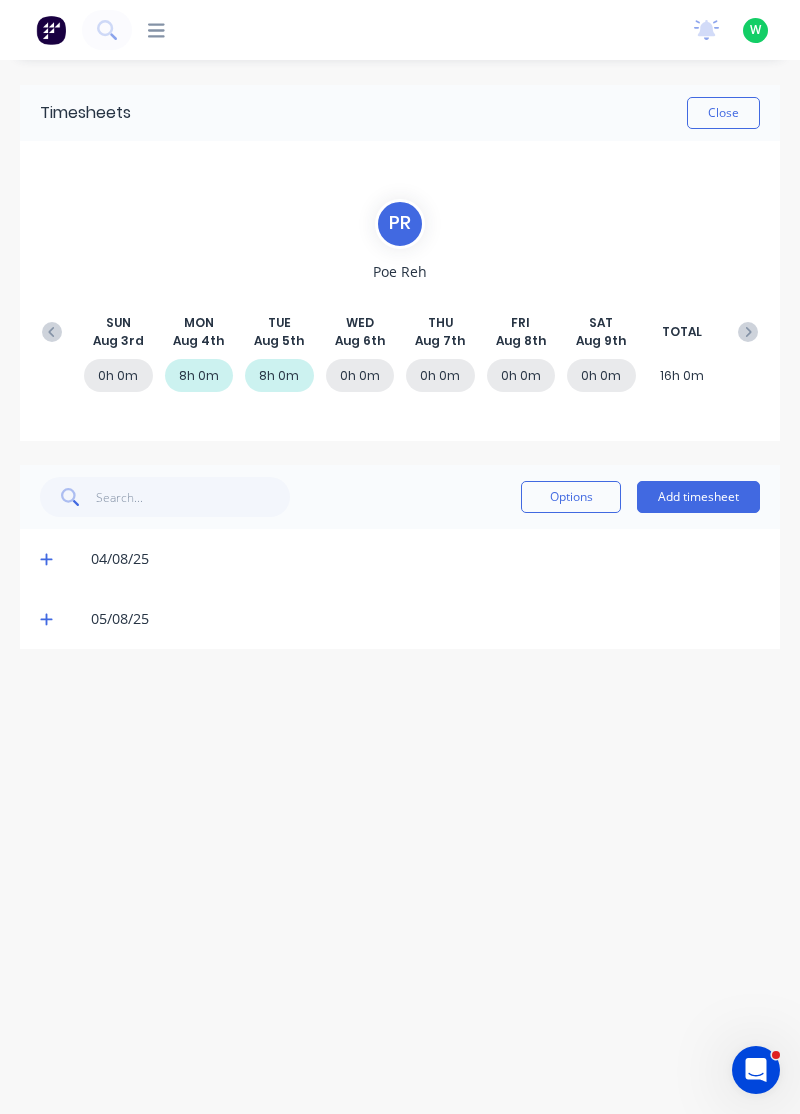 click on "Add timesheet" at bounding box center [698, 497] 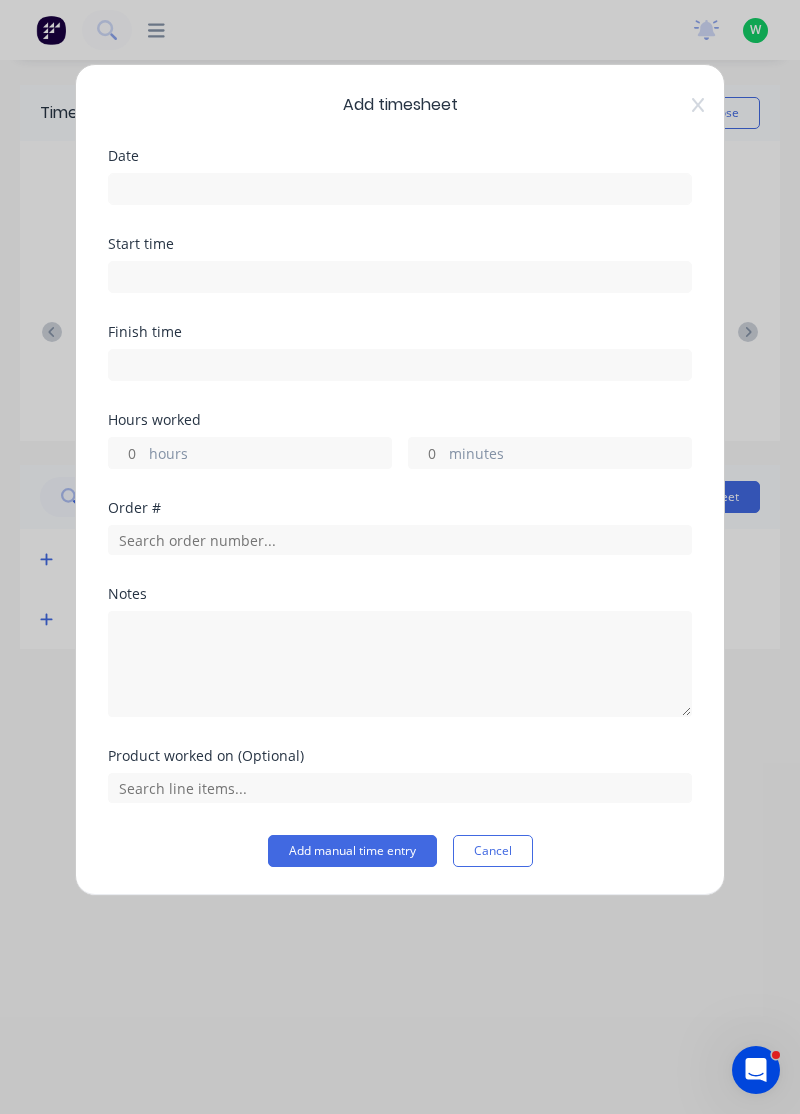 click at bounding box center [400, 189] 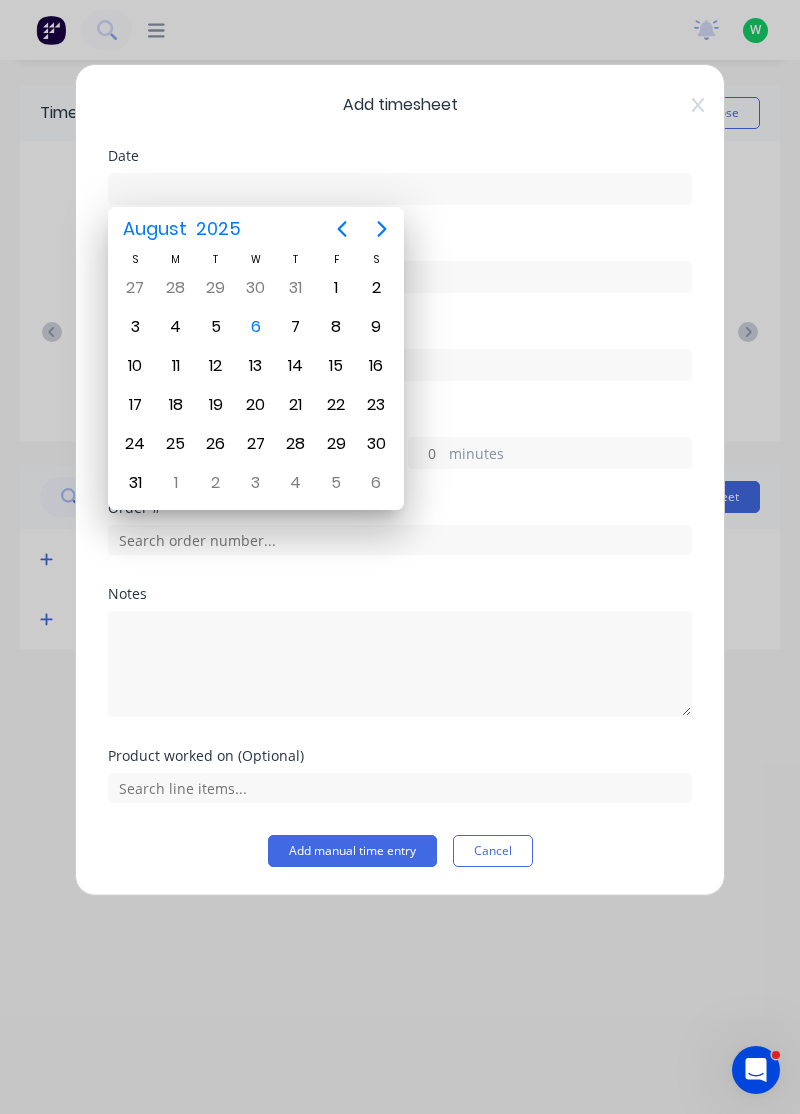 click on "6" at bounding box center (256, 327) 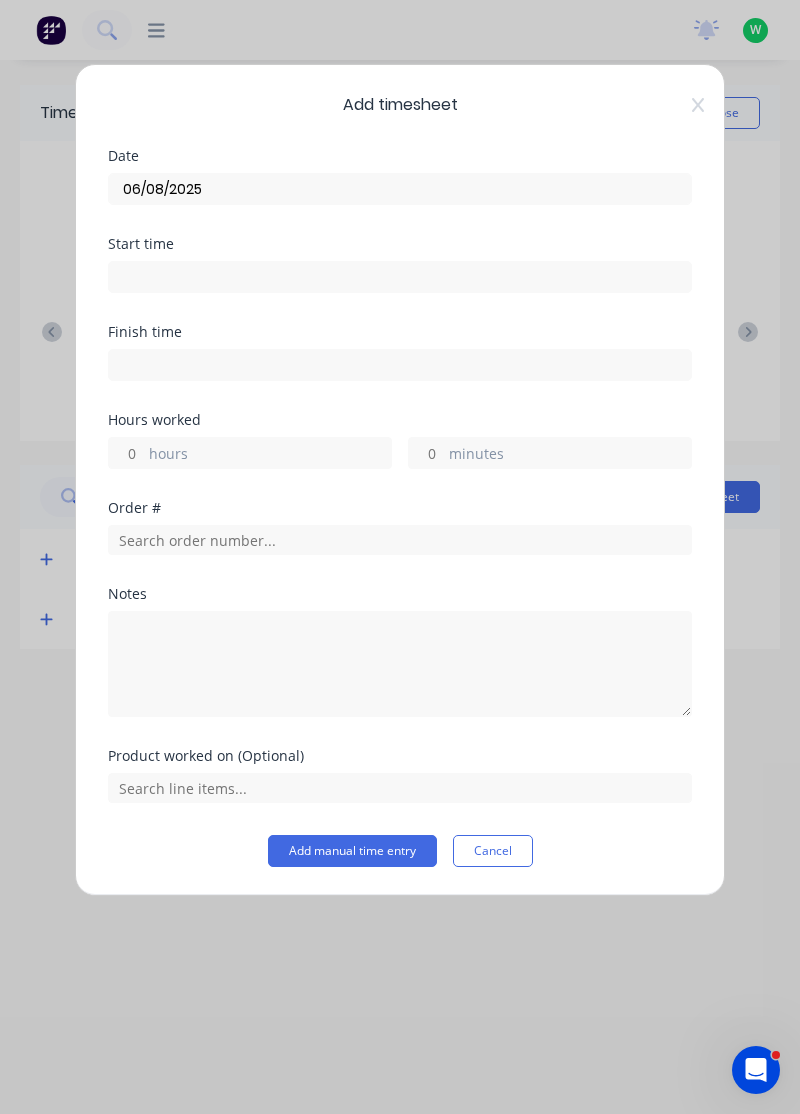 click on "hours" at bounding box center (270, 455) 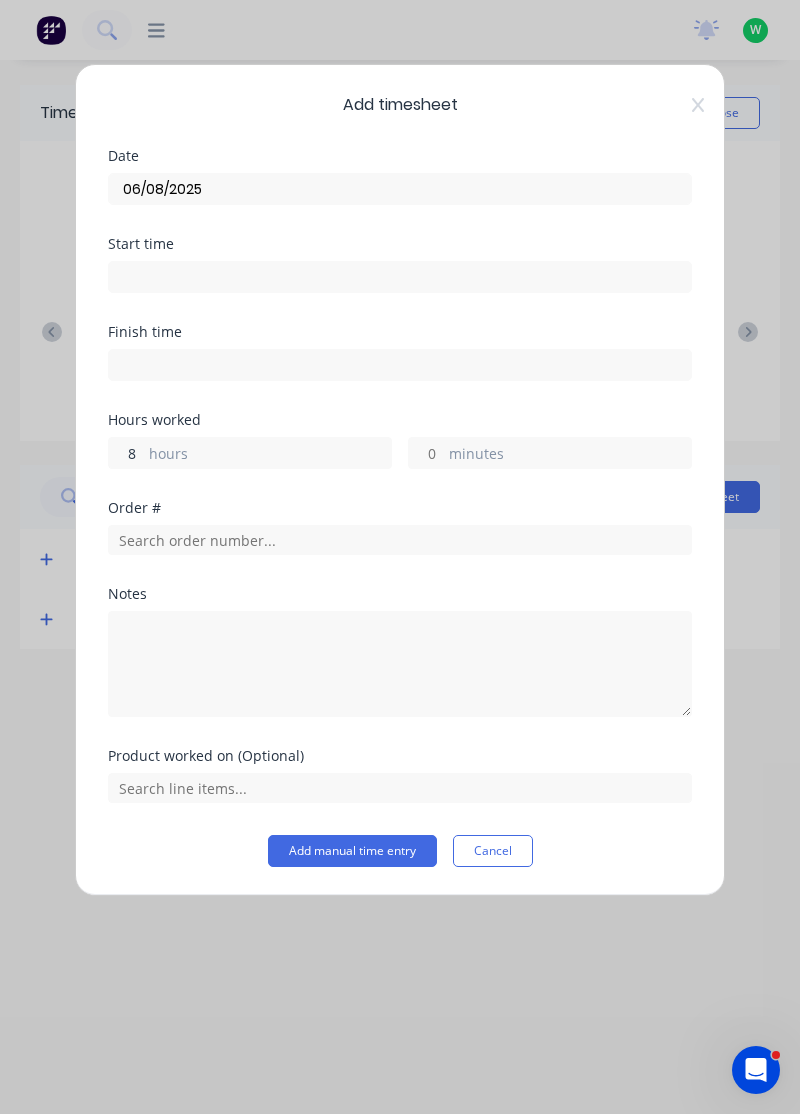 type on "8" 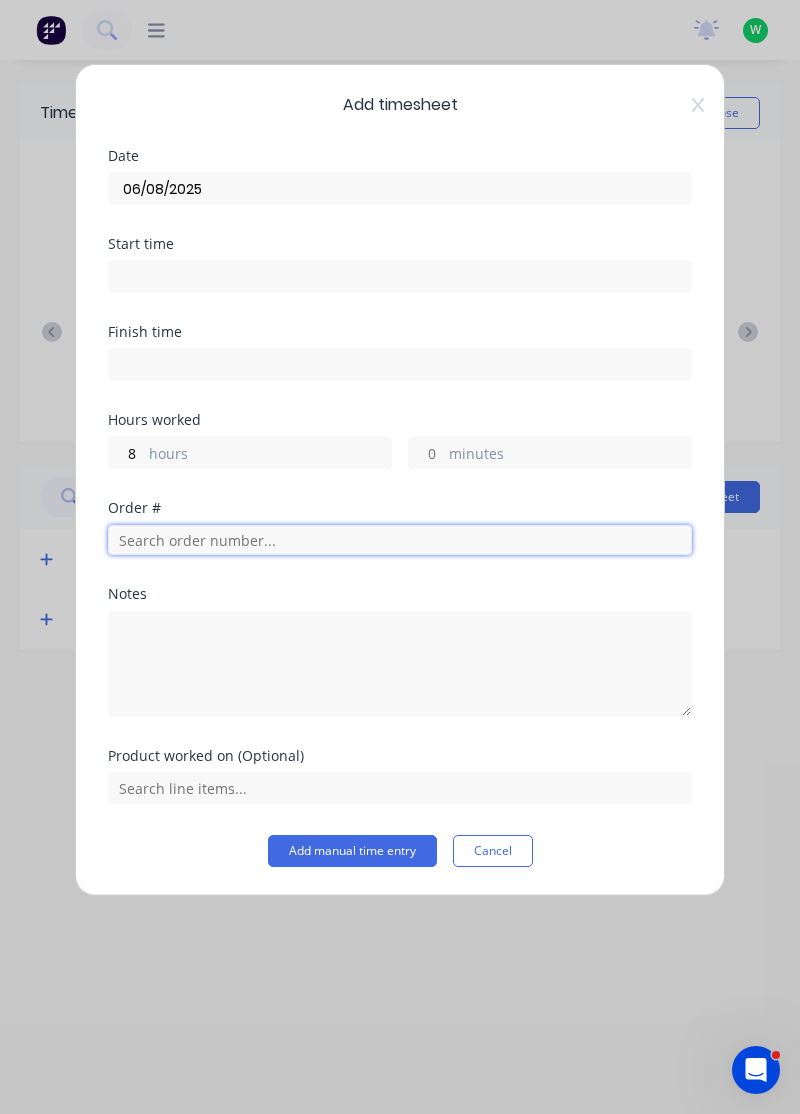 click at bounding box center [400, 540] 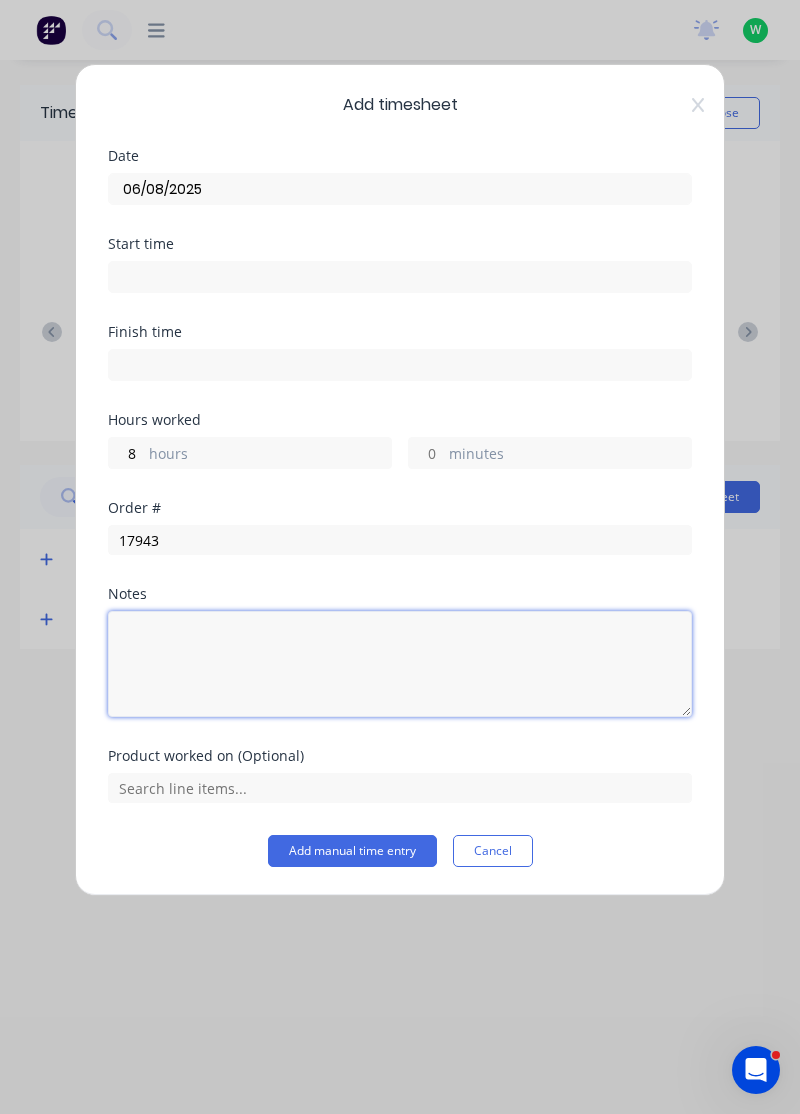 click at bounding box center [400, 664] 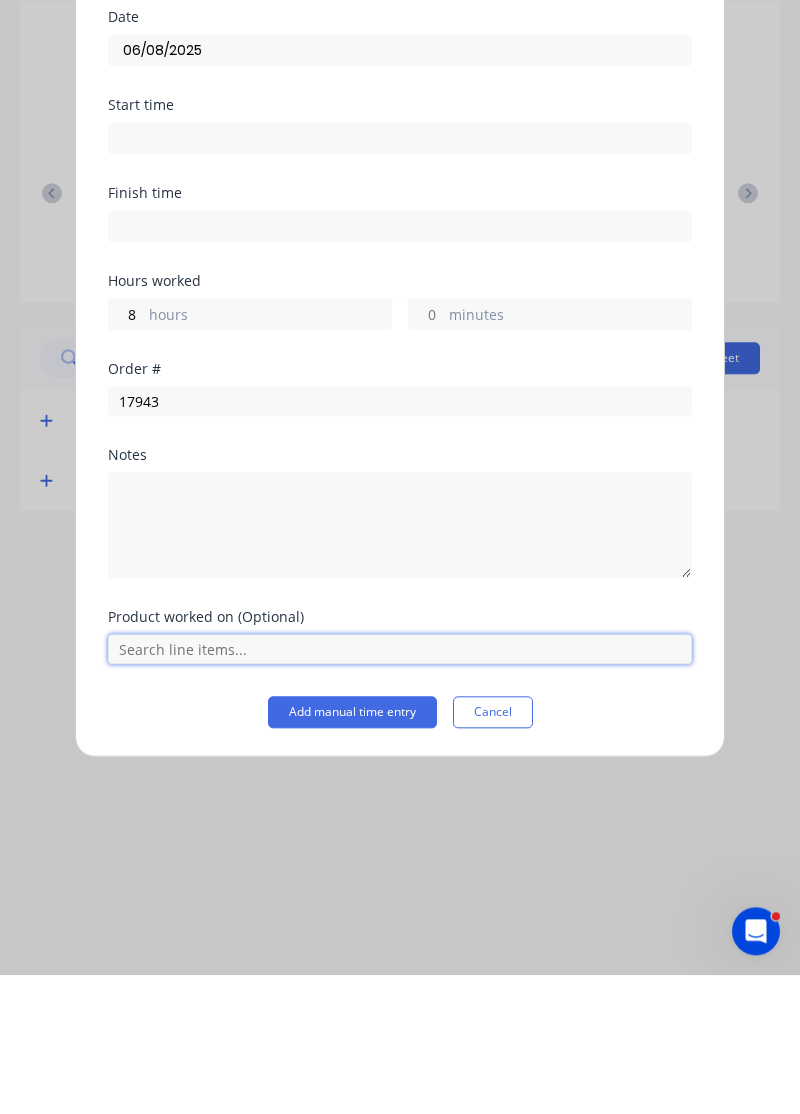 click at bounding box center [400, 788] 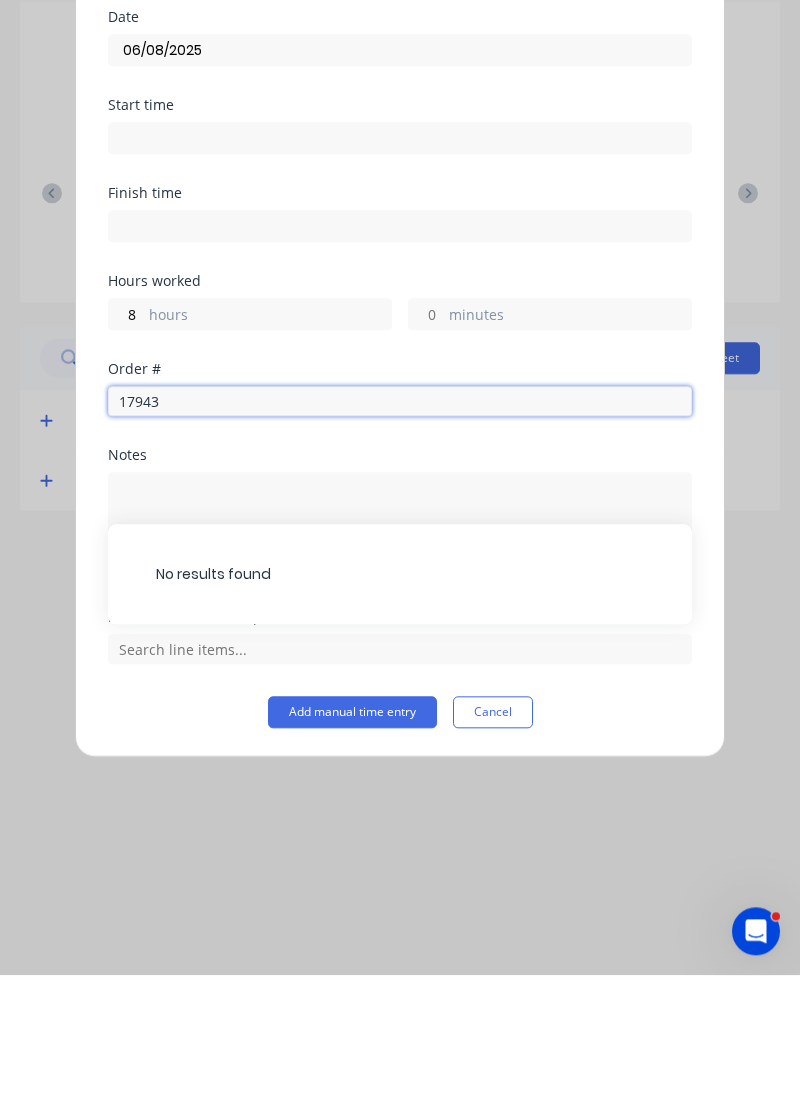 click on "17943" at bounding box center [400, 540] 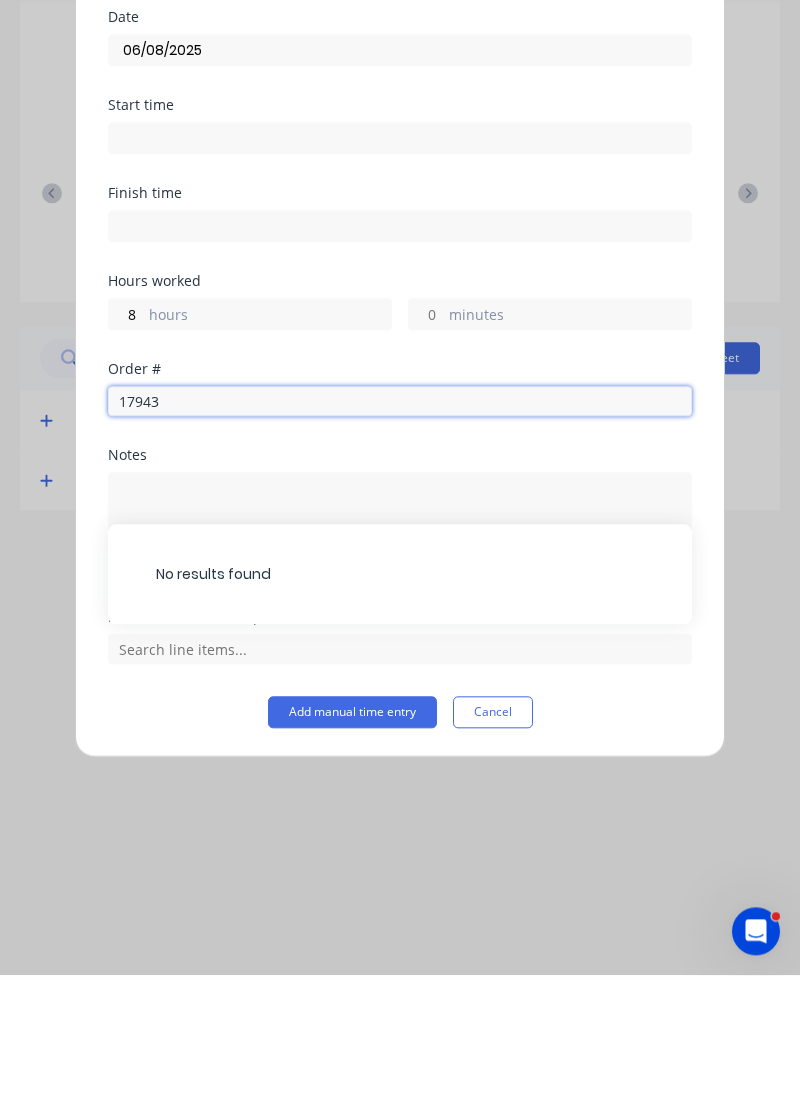 click on "17943" at bounding box center (400, 540) 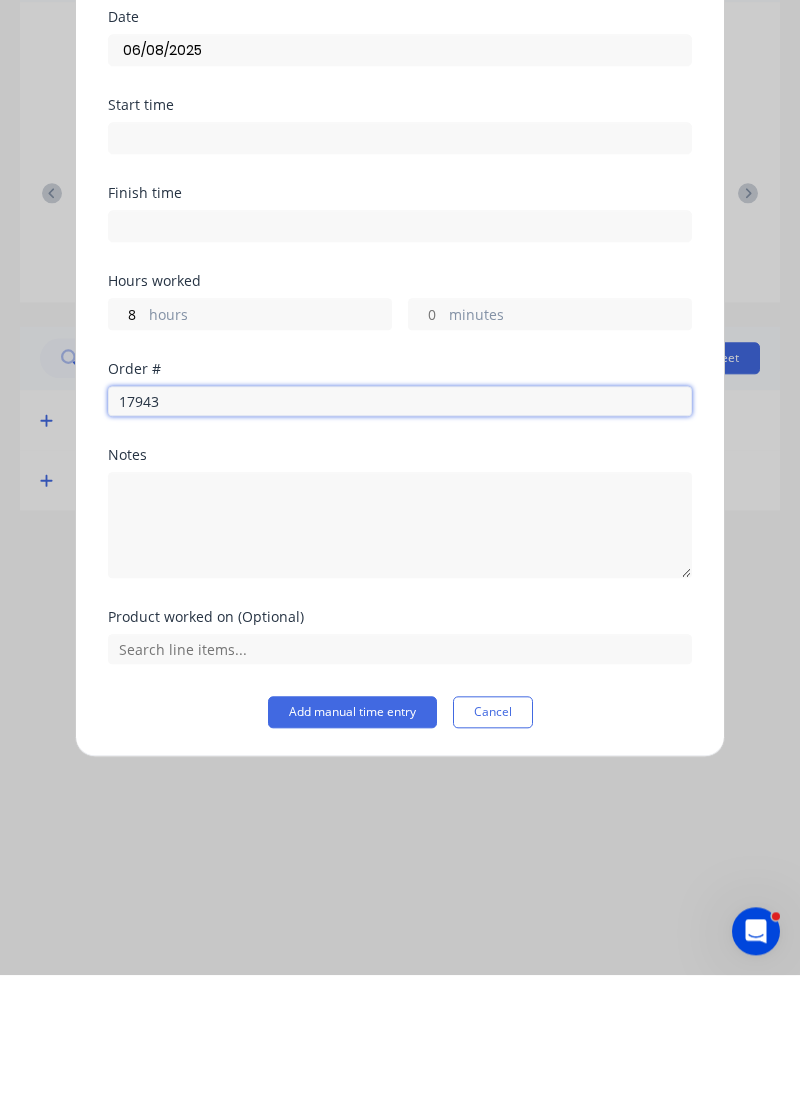 click on "17943" at bounding box center (400, 540) 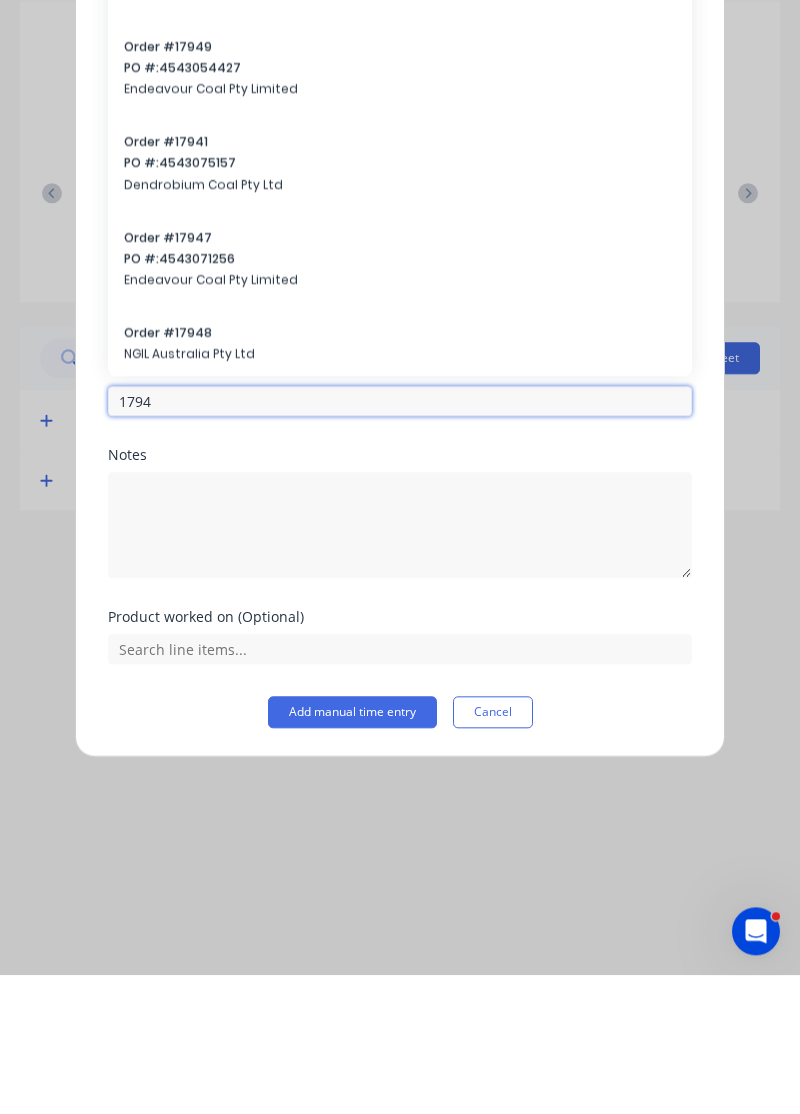 type on "17943" 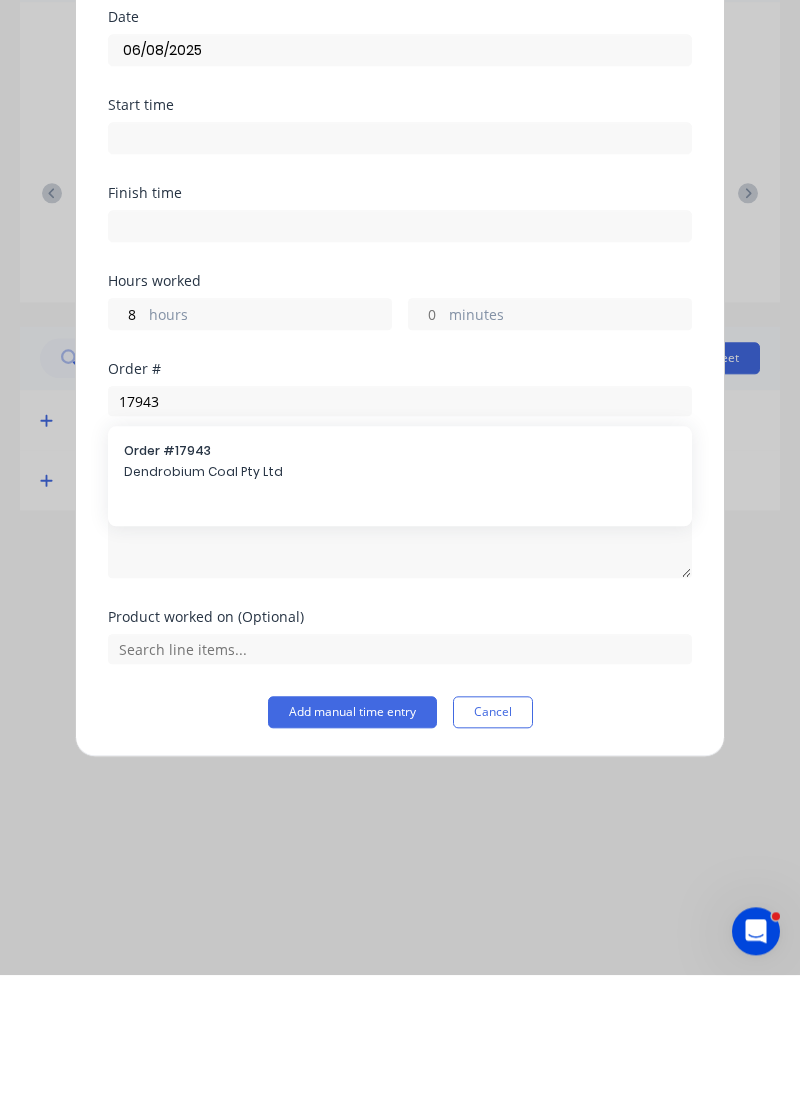 click on "Dendrobium Coal Pty Ltd" at bounding box center [400, 611] 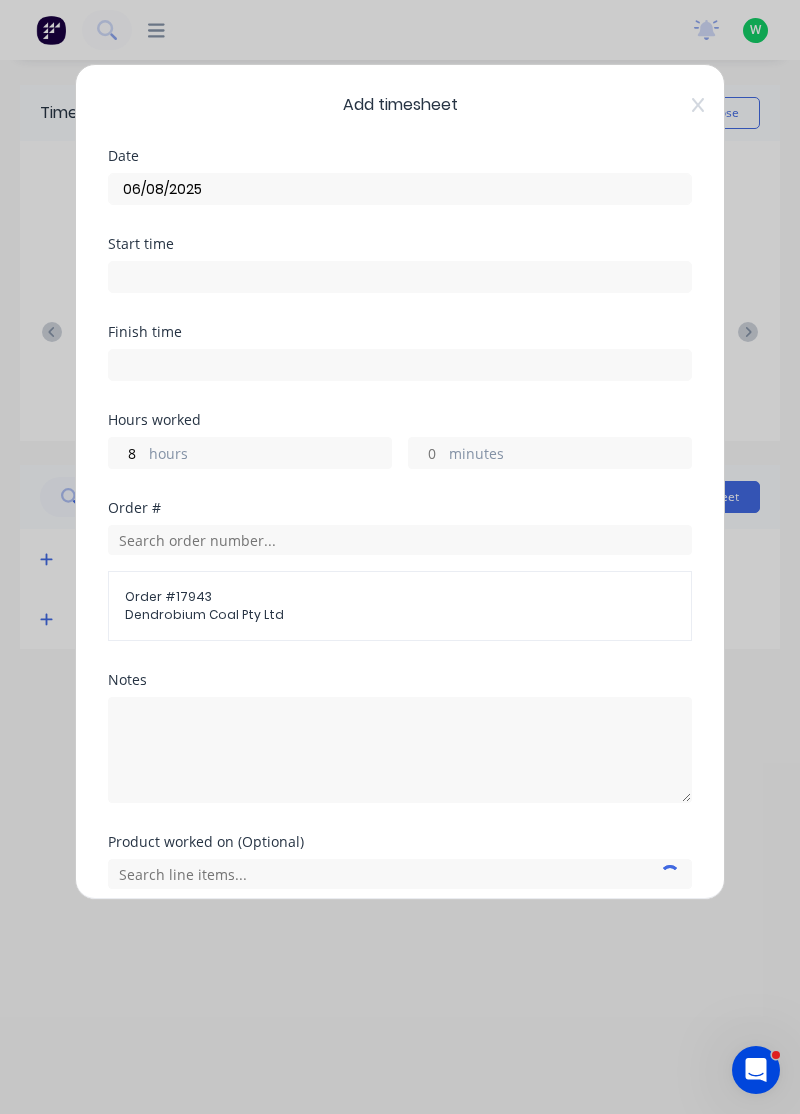 scroll, scrollTop: 7, scrollLeft: 0, axis: vertical 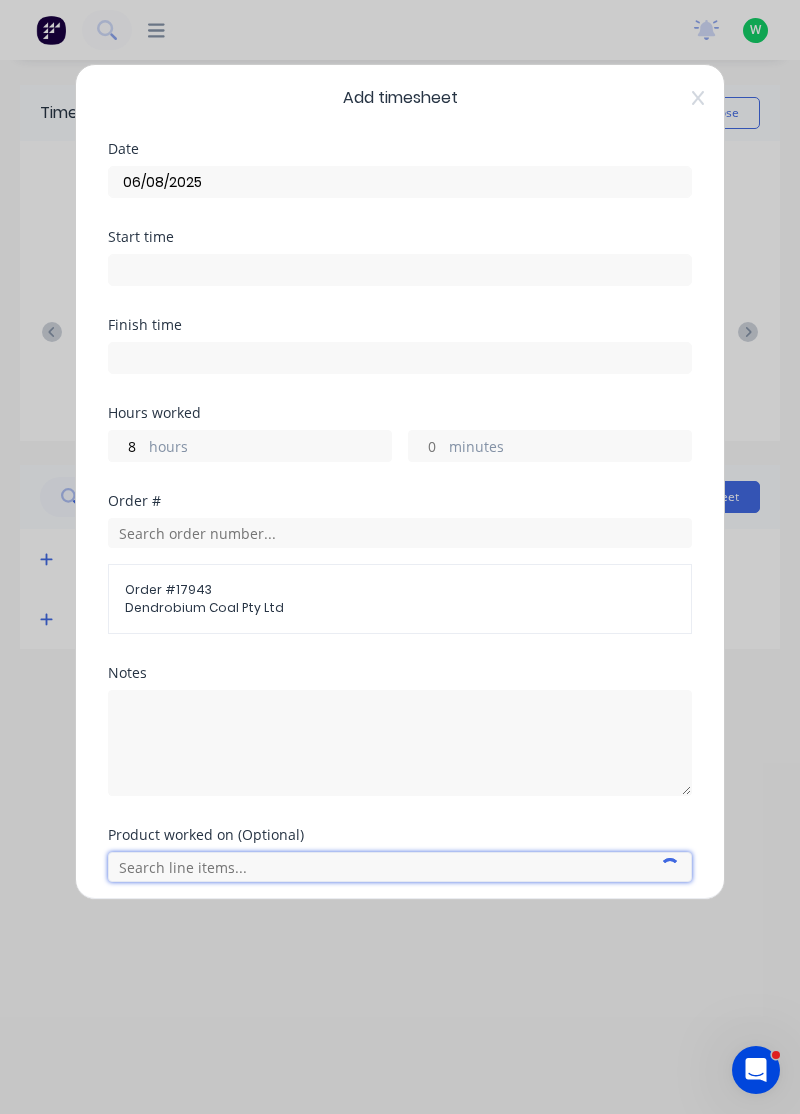 click at bounding box center [400, 867] 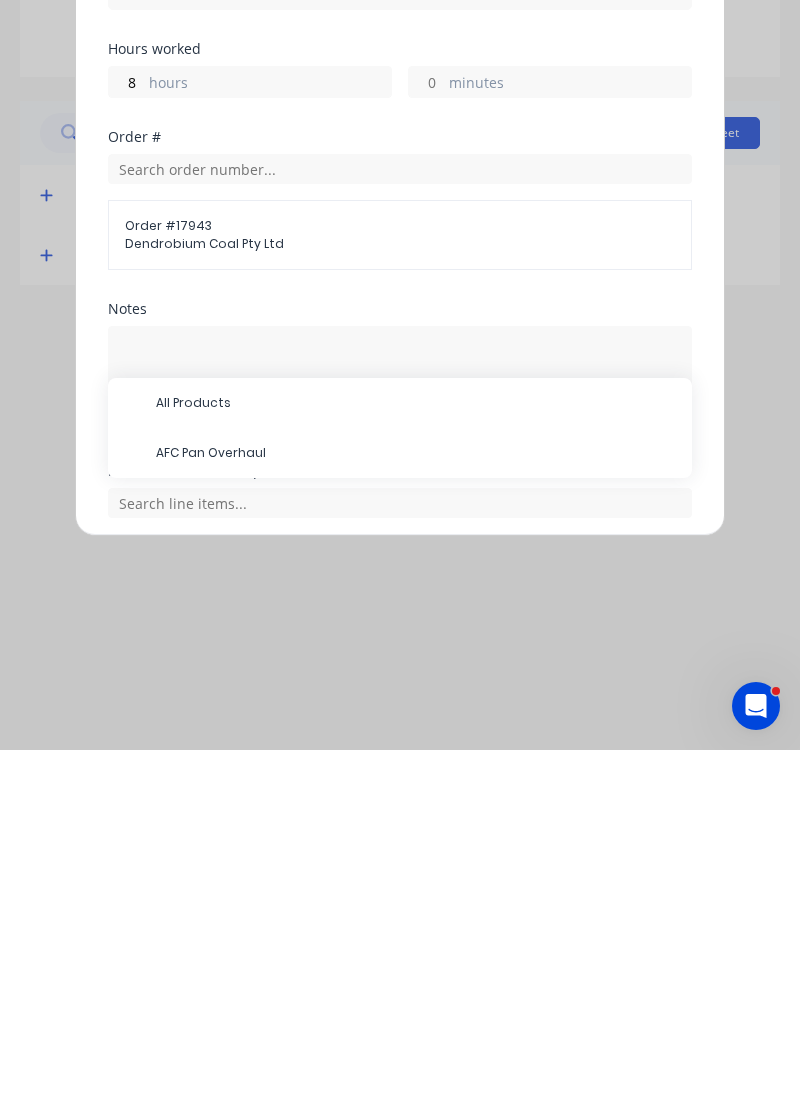 click on "AFC Pan Overhaul" at bounding box center (416, 817) 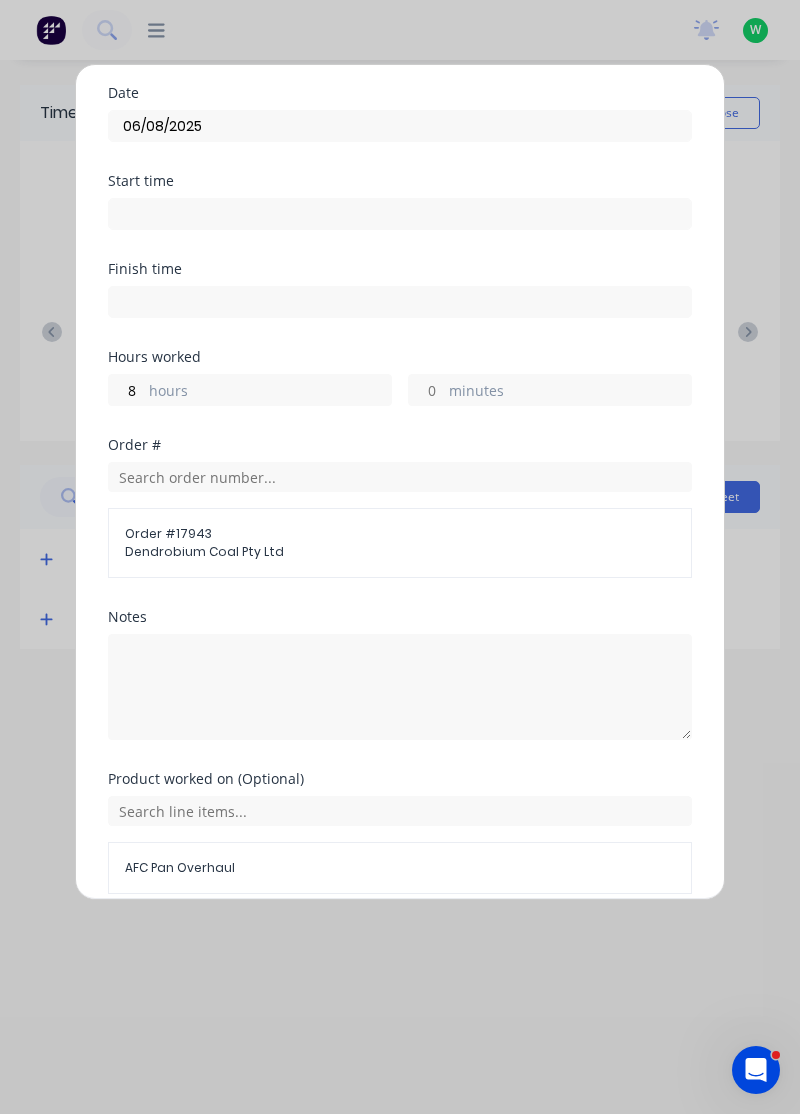 scroll, scrollTop: 74, scrollLeft: 0, axis: vertical 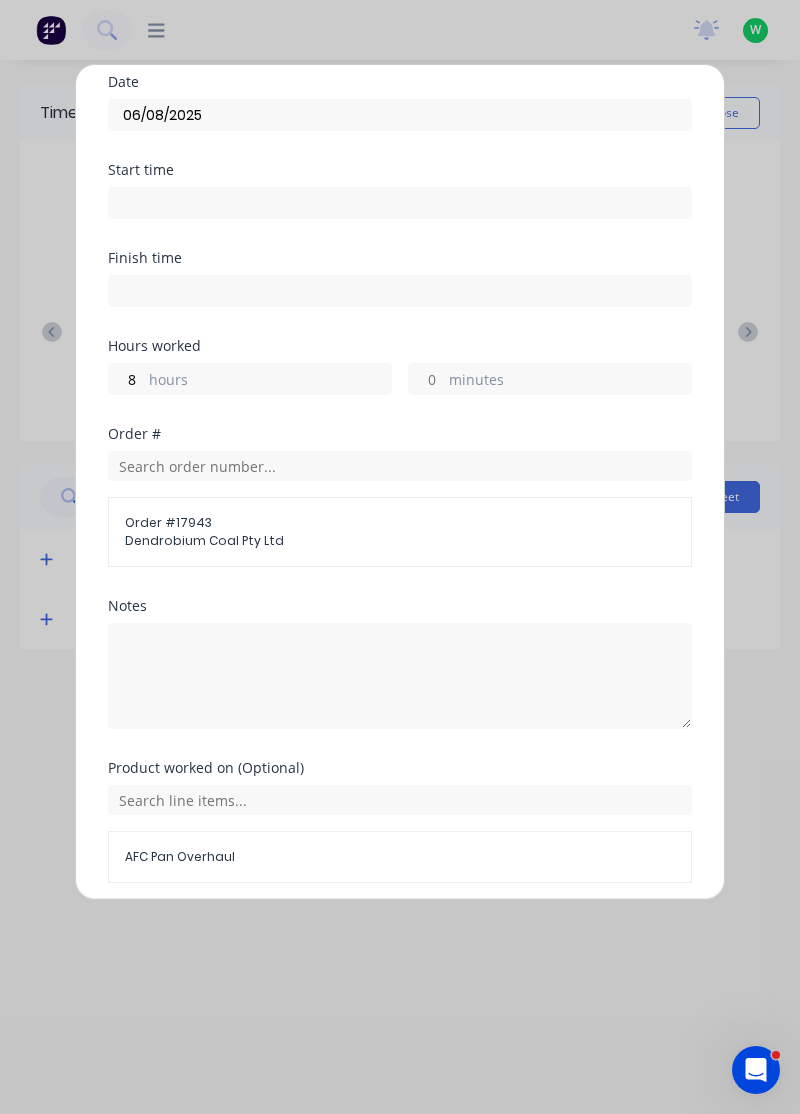 click on "Add manual time entry" at bounding box center (352, 931) 